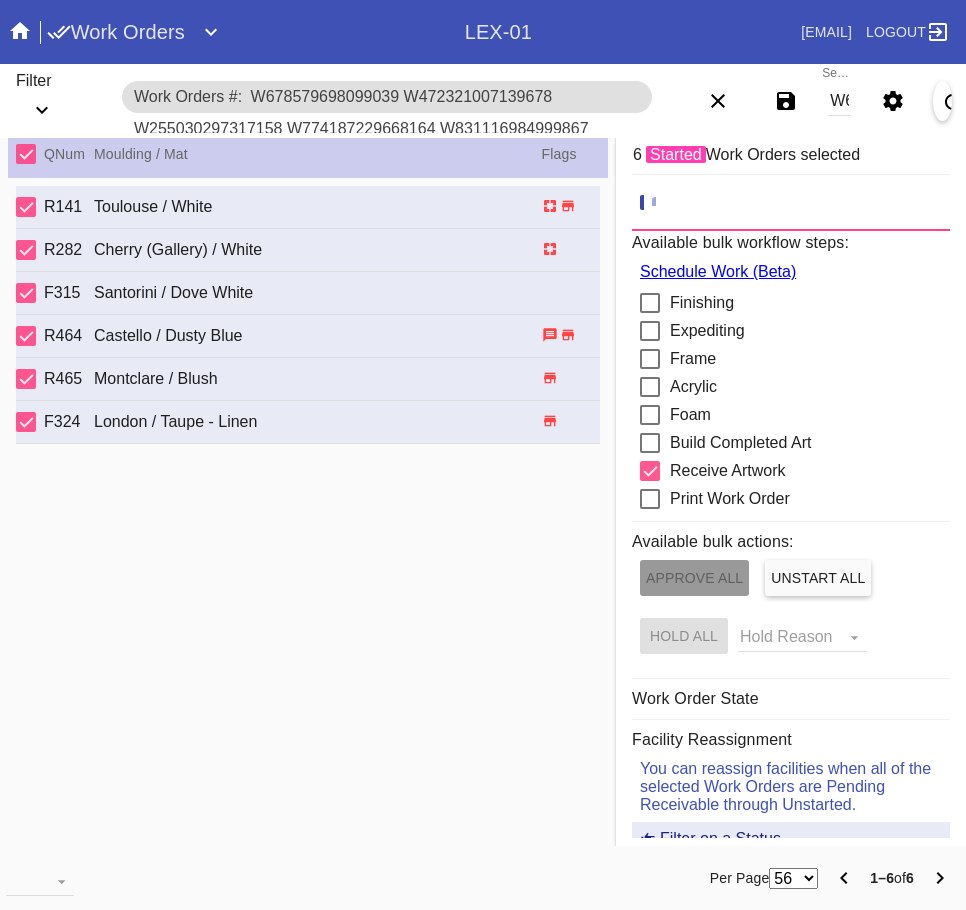 scroll, scrollTop: 0, scrollLeft: 0, axis: both 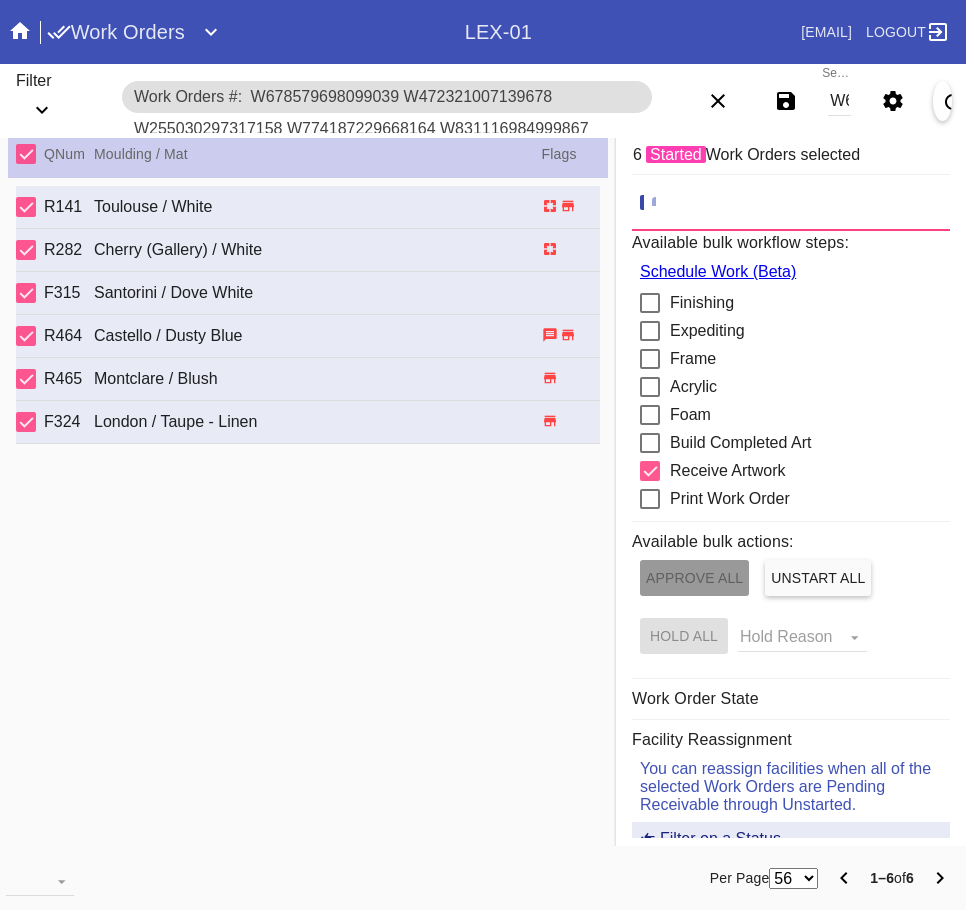 click on "W678579698099039 W472321007139678 W255030297317158 W774187229668164 W831116984999867 W213213237051050" at bounding box center [839, 101] 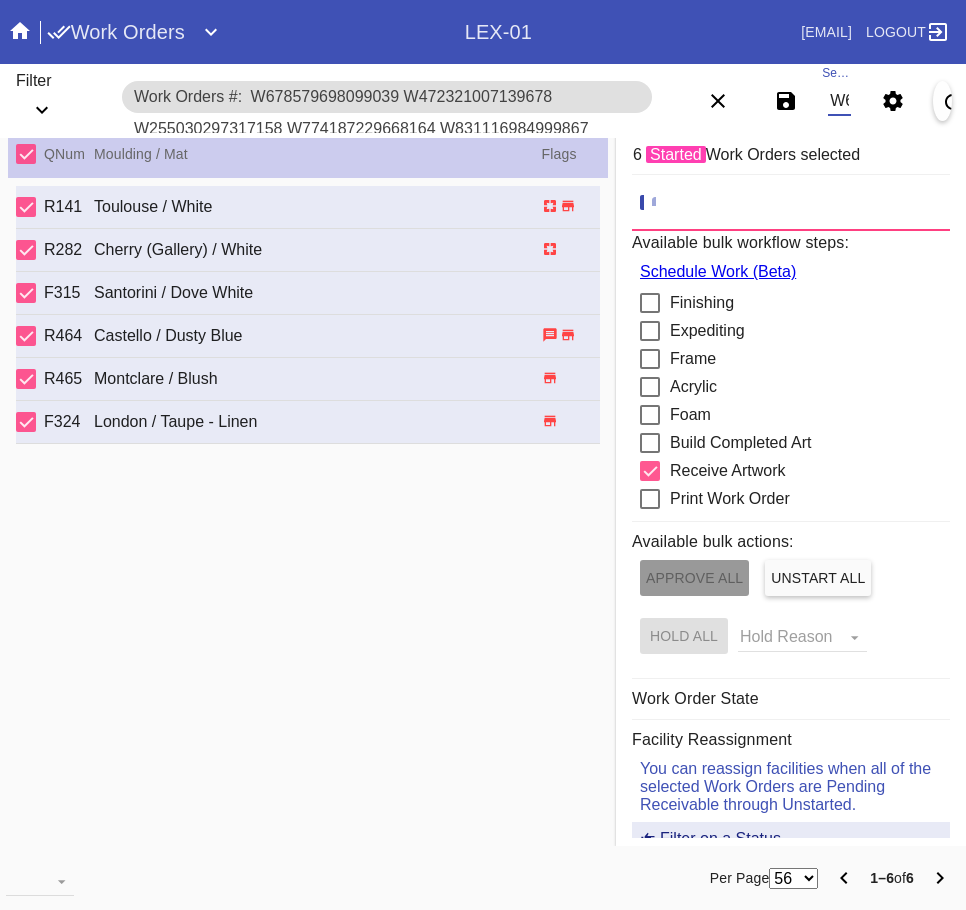click on "W678579698099039 W472321007139678 W255030297317158 W774187229668164 W831116984999867 W213213237051050" at bounding box center (839, 101) 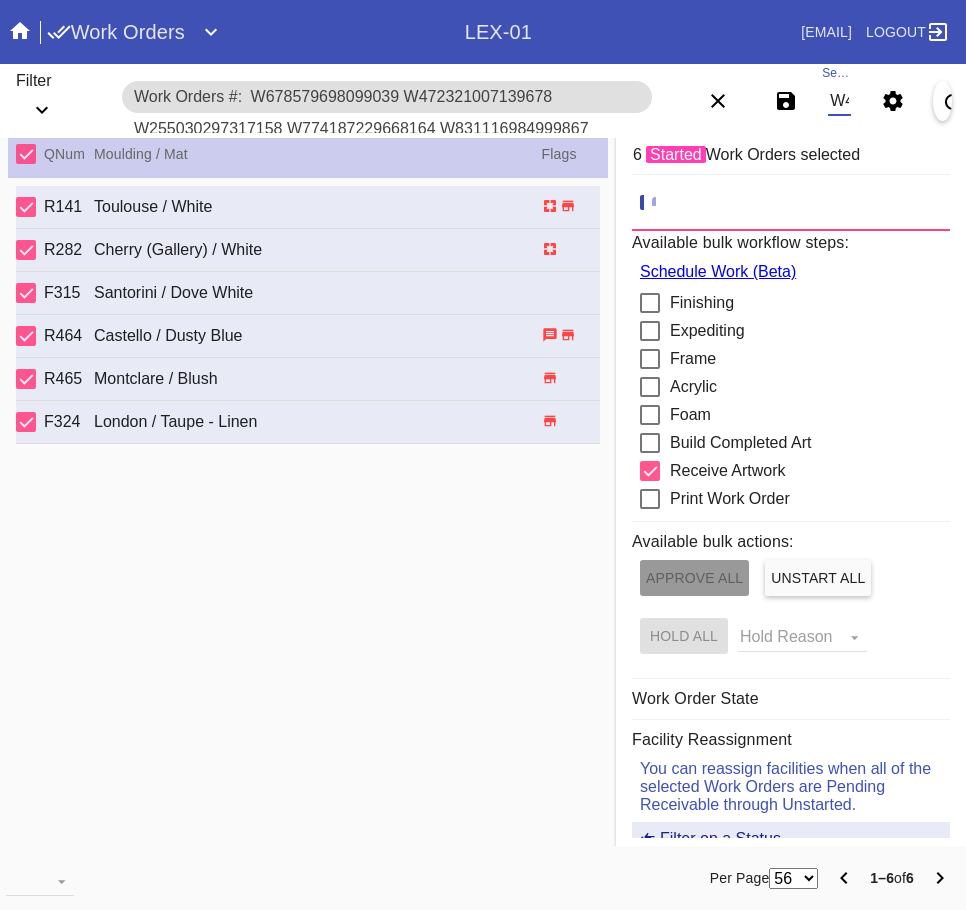 scroll, scrollTop: 0, scrollLeft: 1201, axis: horizontal 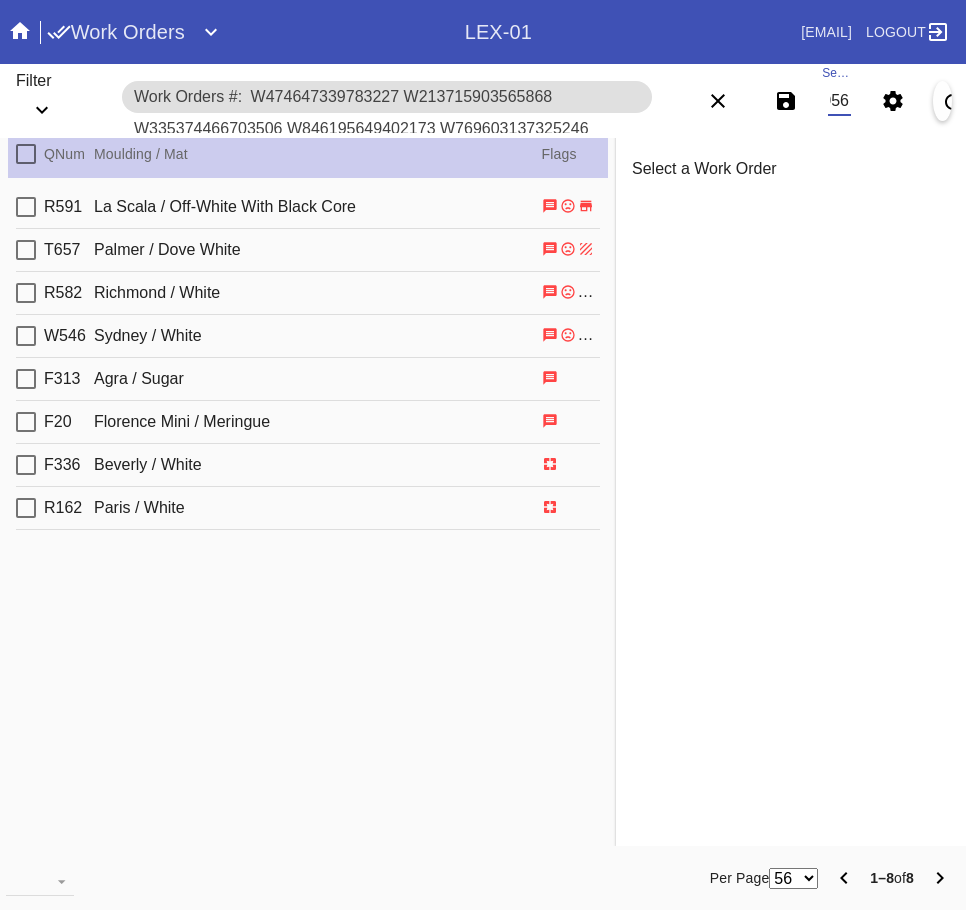 click at bounding box center [26, 154] 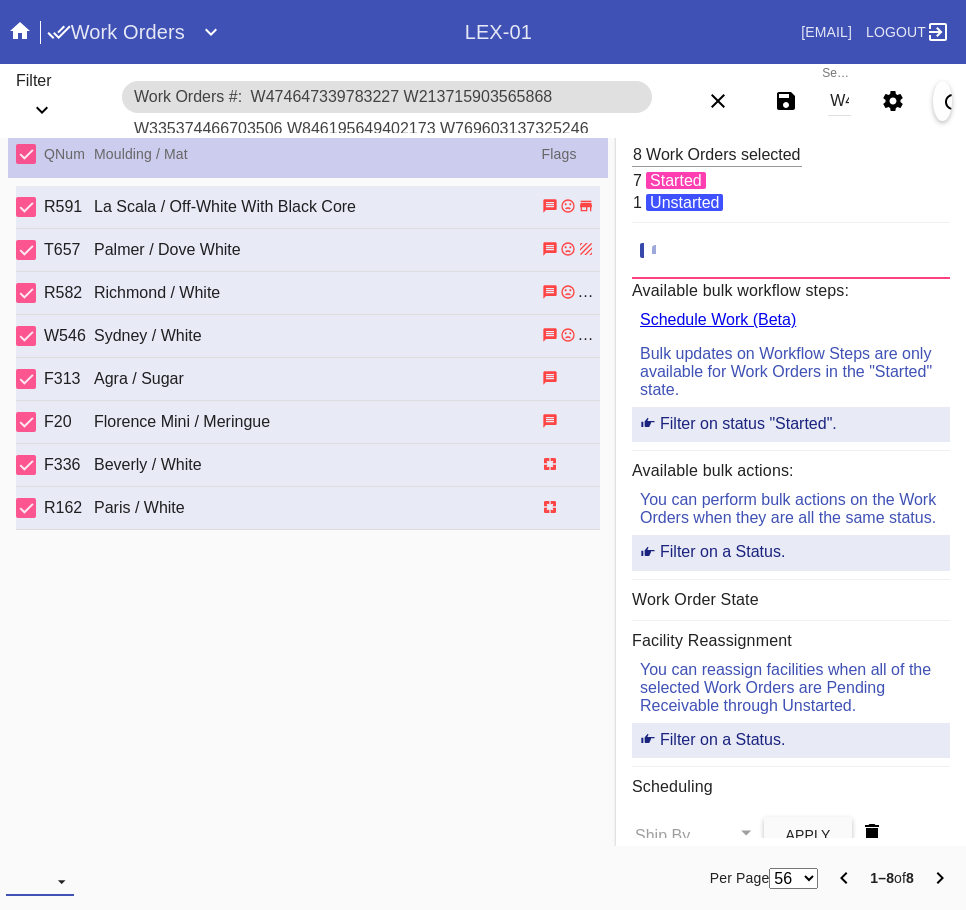 click at bounding box center [40, 881] 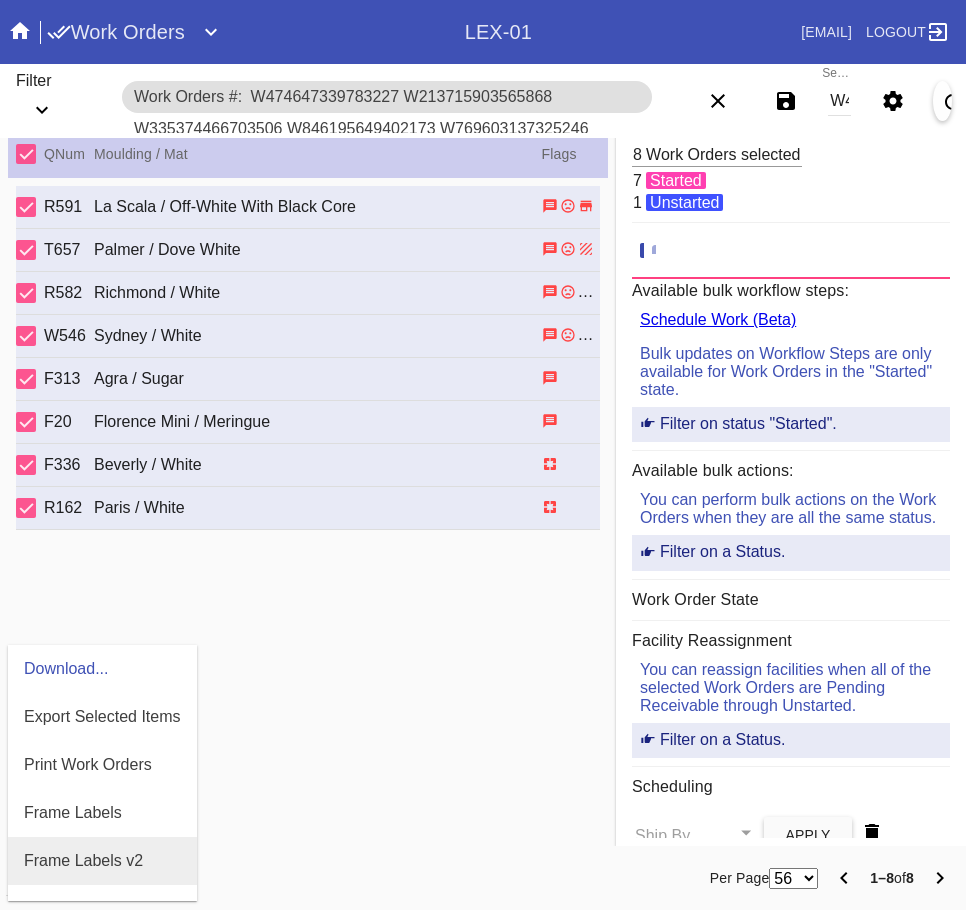 scroll, scrollTop: 100, scrollLeft: 0, axis: vertical 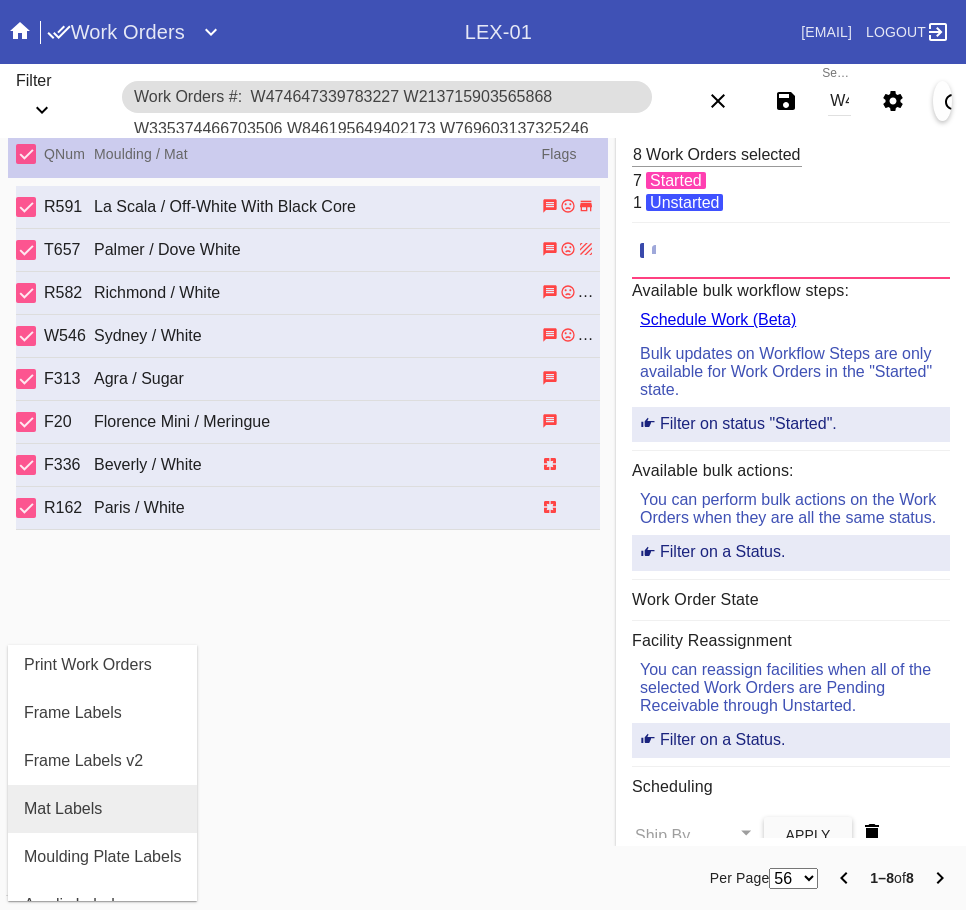 click on "Mat Labels" at bounding box center (102, 809) 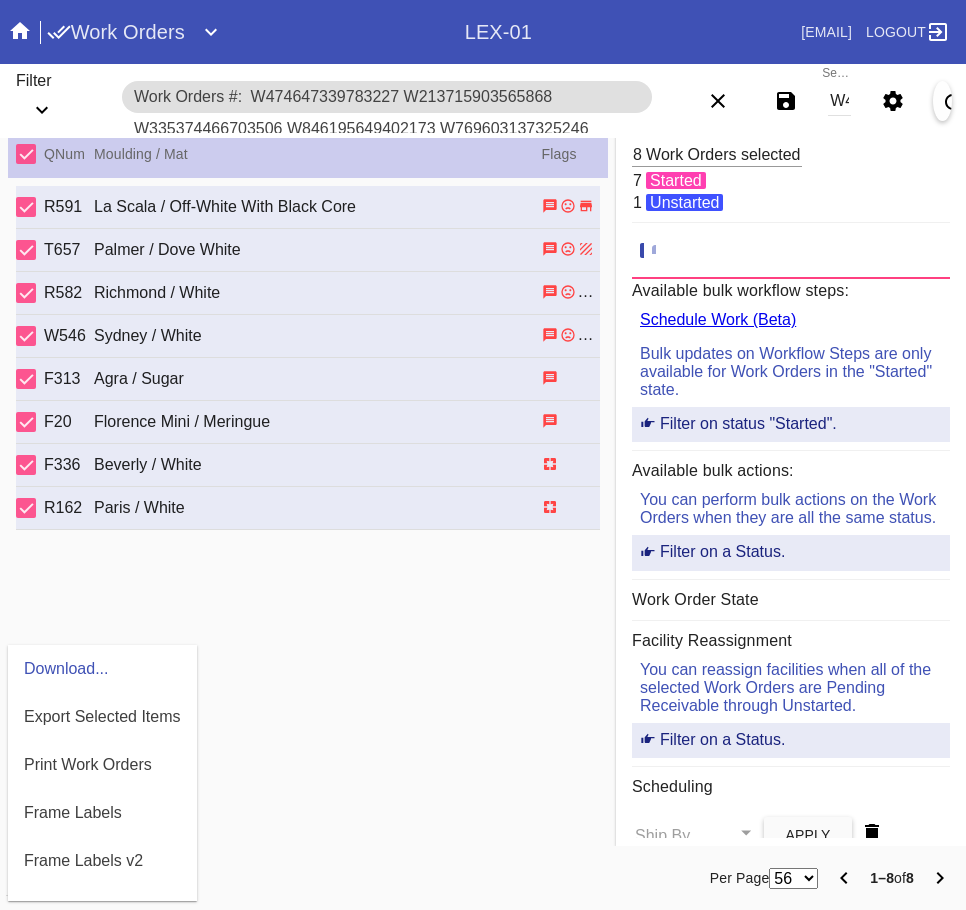 click at bounding box center (483, 455) 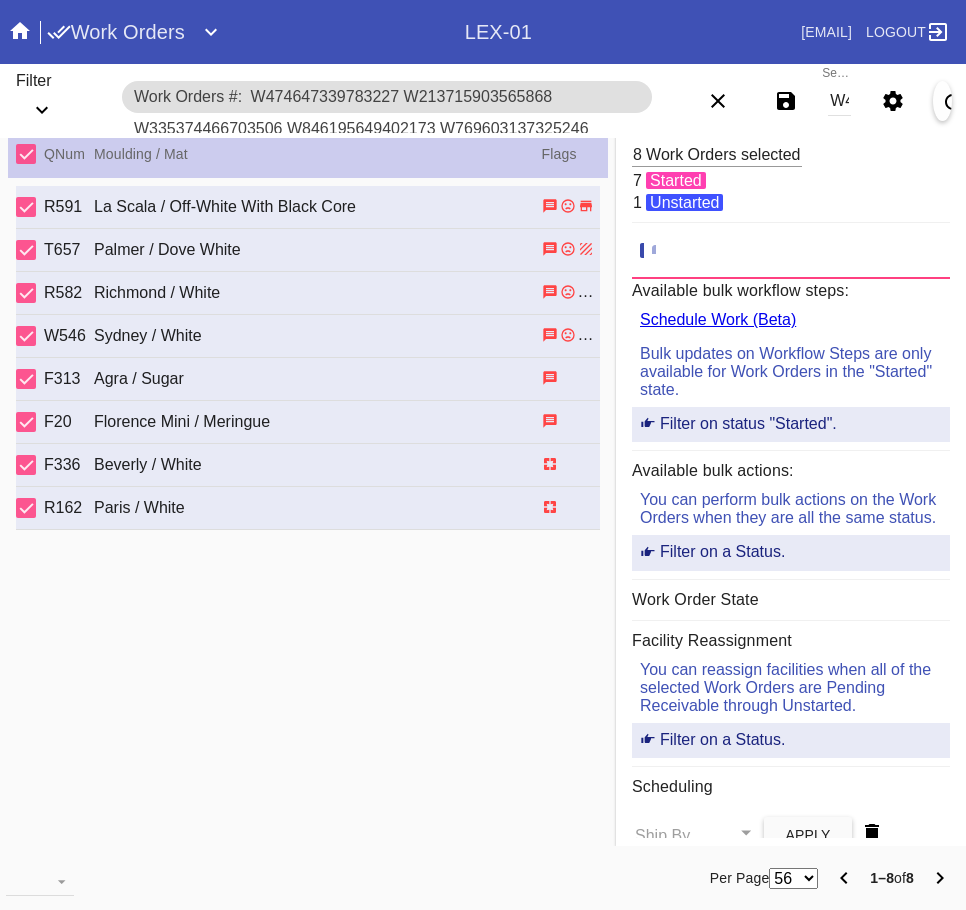 click at bounding box center [26, 154] 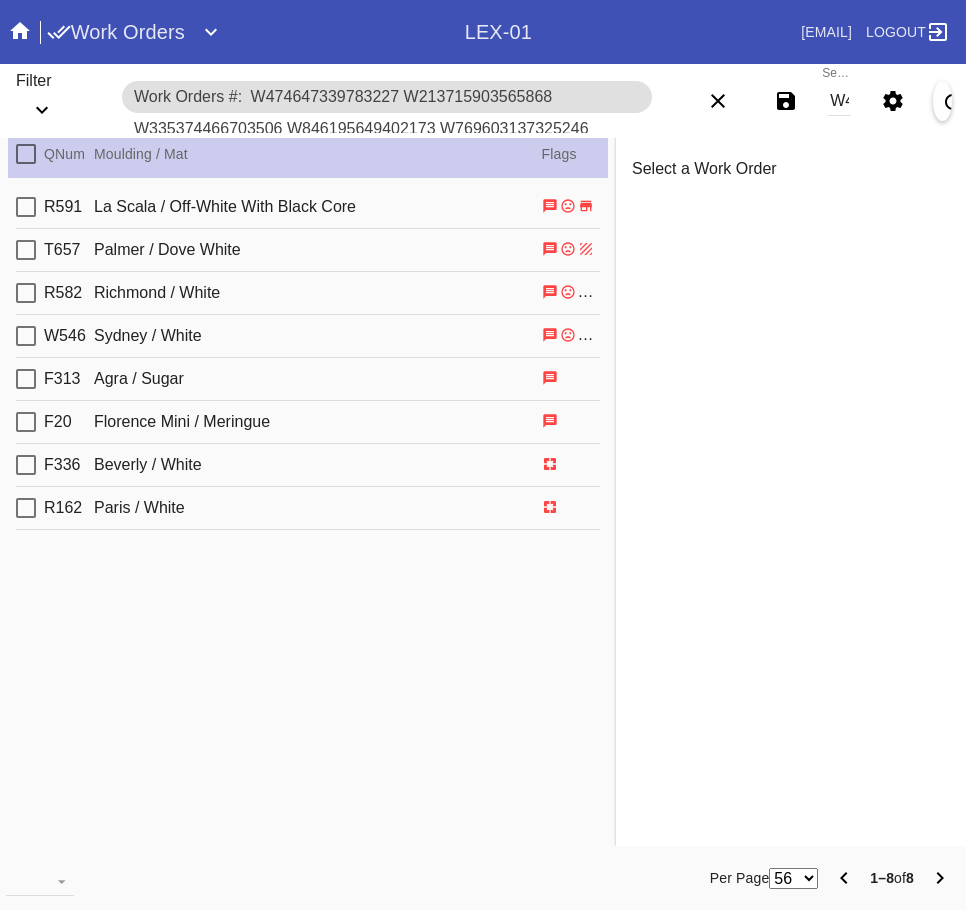 click on "Palmer / Dove White" at bounding box center [318, 207] 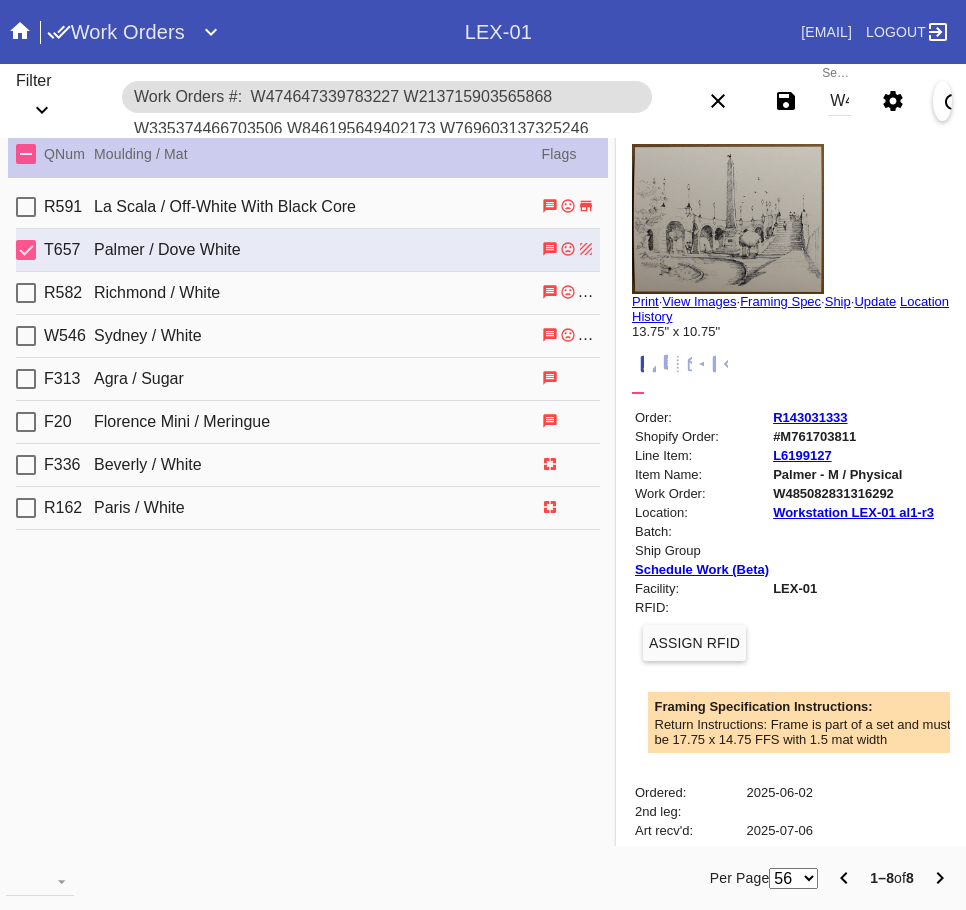 click on "Print" at bounding box center (645, 301) 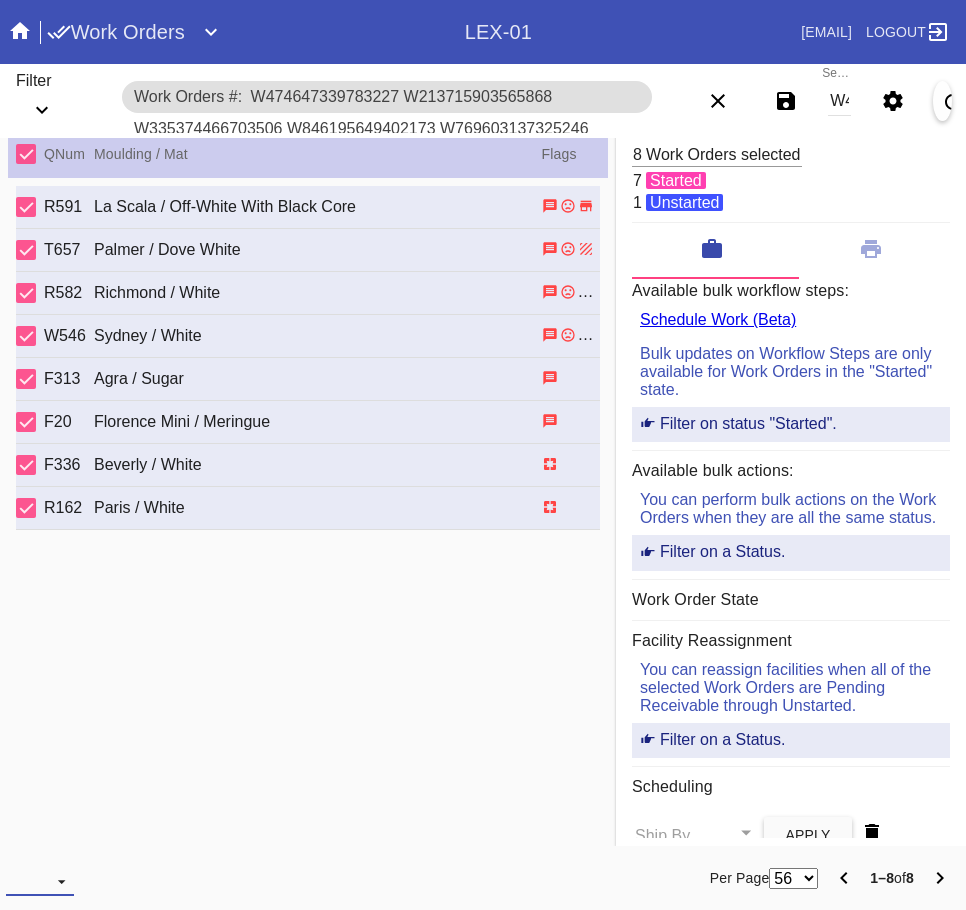 click at bounding box center (40, 881) 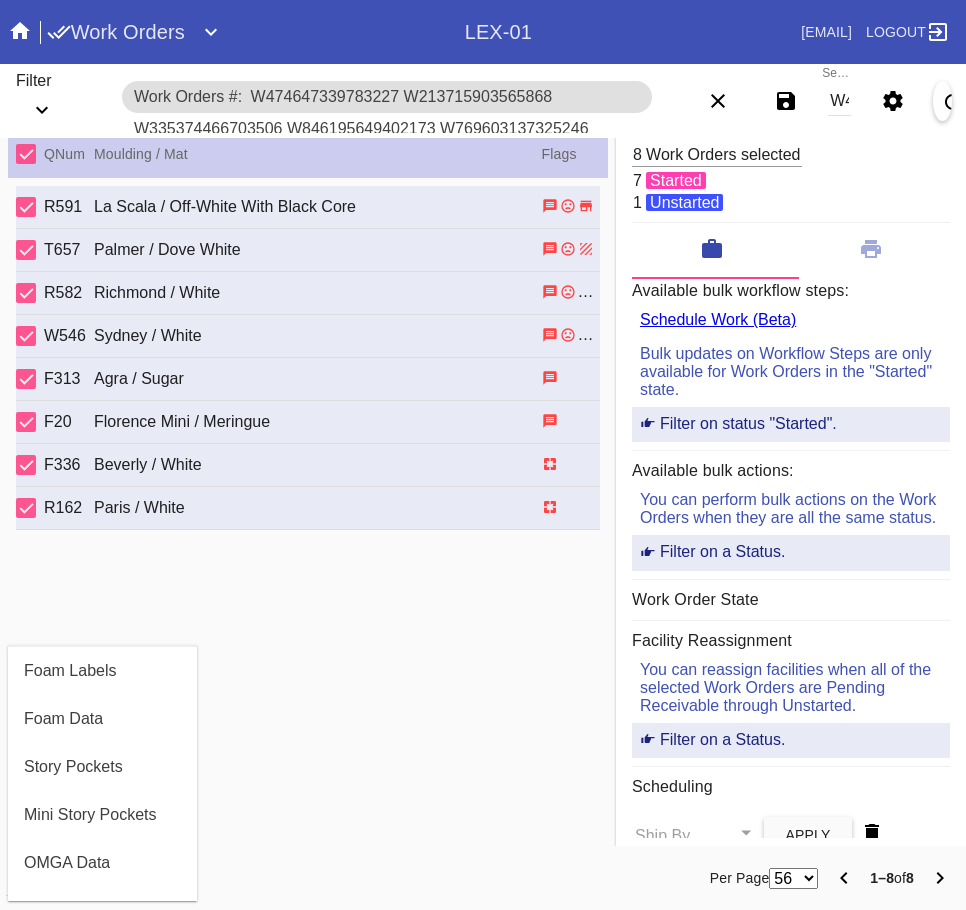 scroll, scrollTop: 464, scrollLeft: 0, axis: vertical 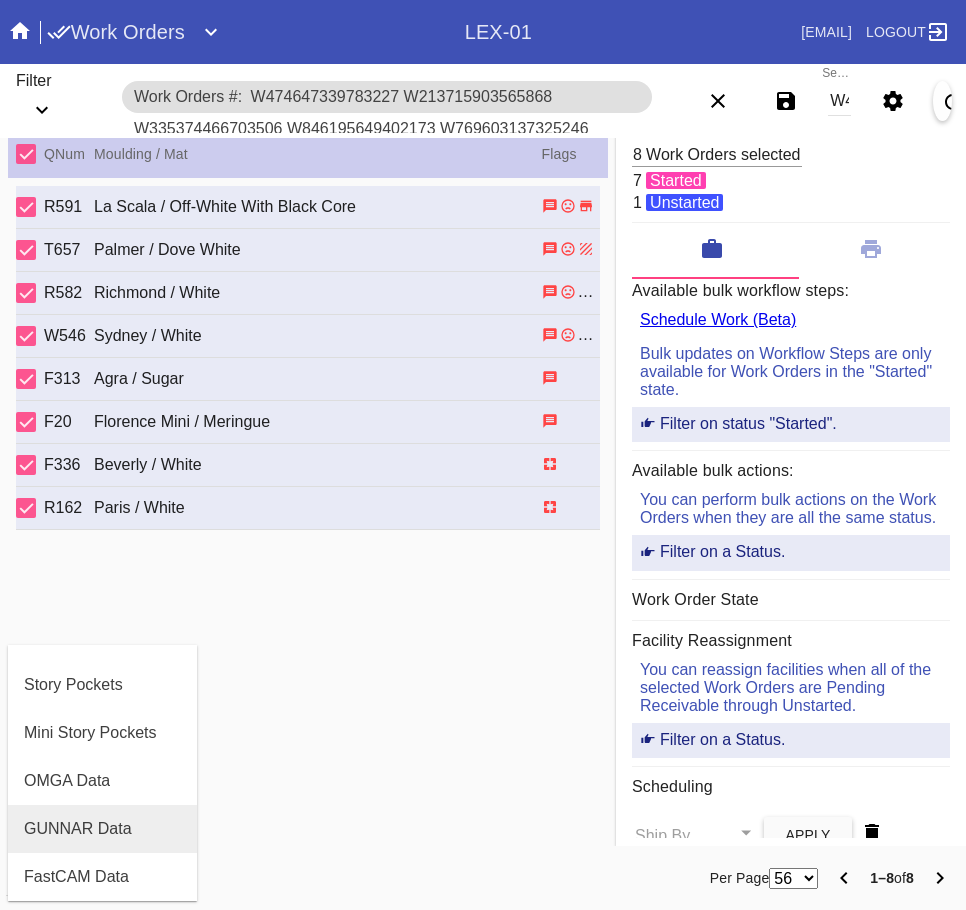click on "GUNNAR Data" at bounding box center [78, 829] 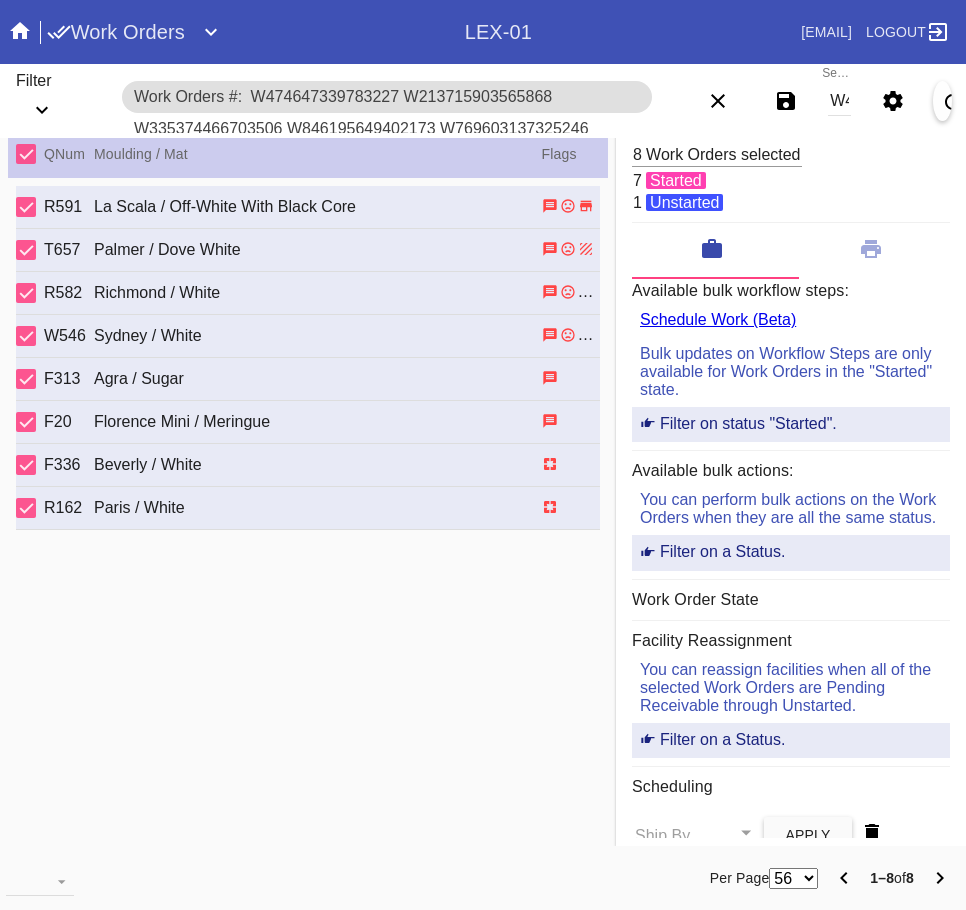 click on "W474647339783227 W213715903565868 W335374466703506 W846195649402173 W769603137325246 W955644013373513 W485082831316292 W990569675396056" at bounding box center (839, 101) 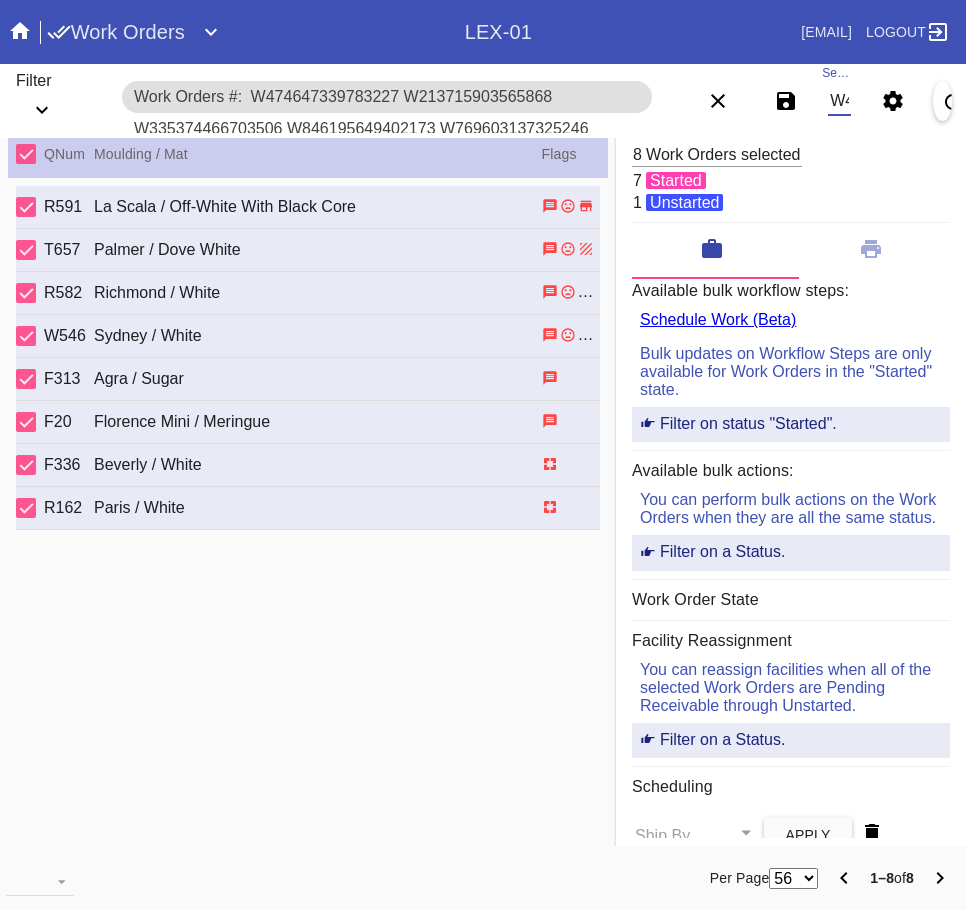 click on "W474647339783227 W213715903565868 W335374466703506 W846195649402173 W769603137325246 W955644013373513 W485082831316292 W990569675396056" at bounding box center (839, 101) 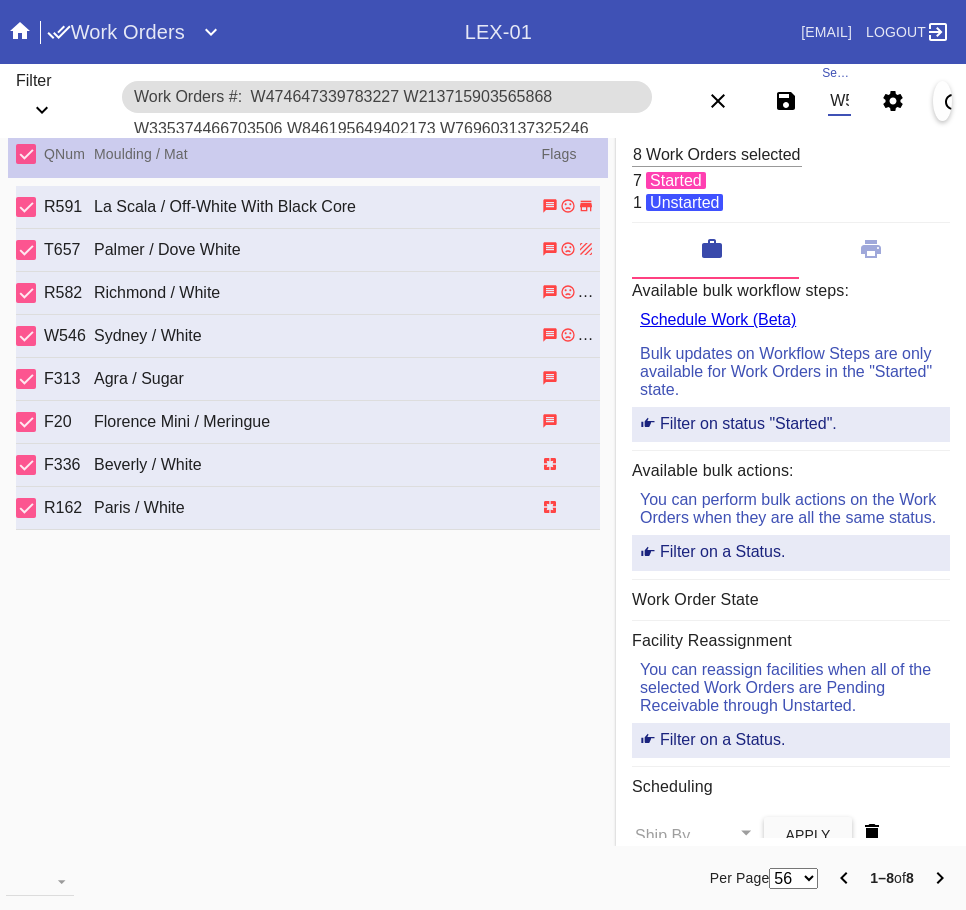 scroll, scrollTop: 0, scrollLeft: 742, axis: horizontal 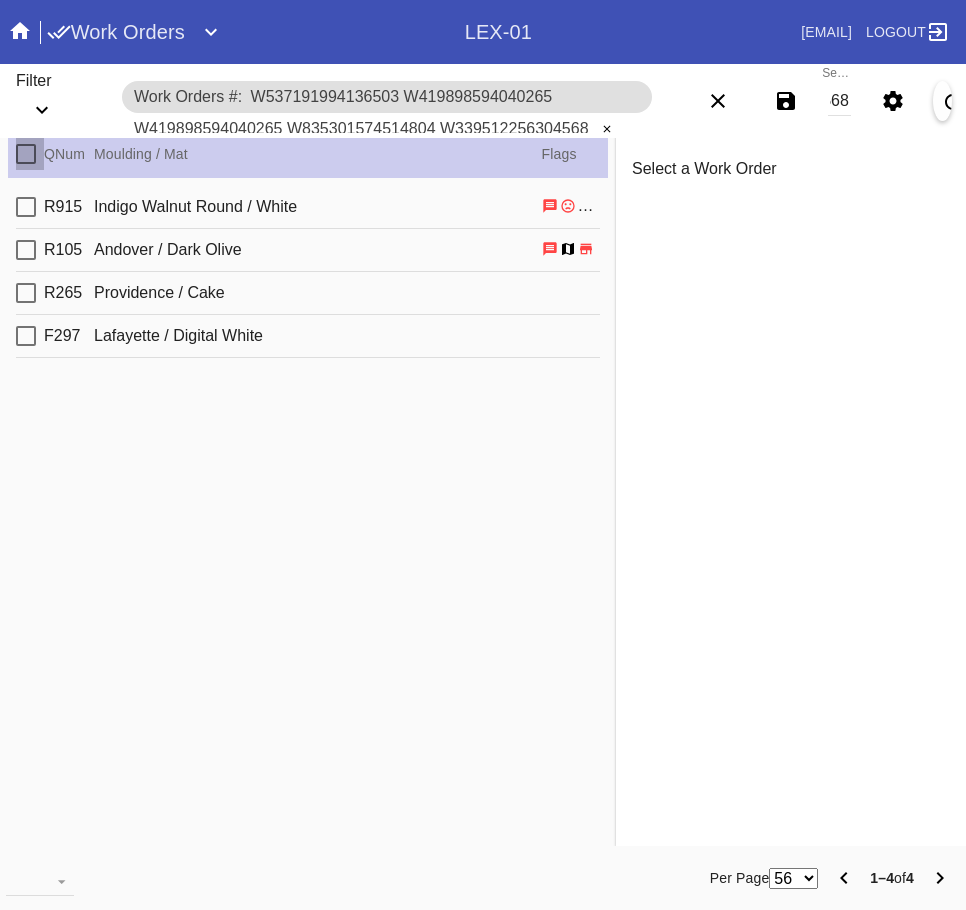 click at bounding box center (26, 154) 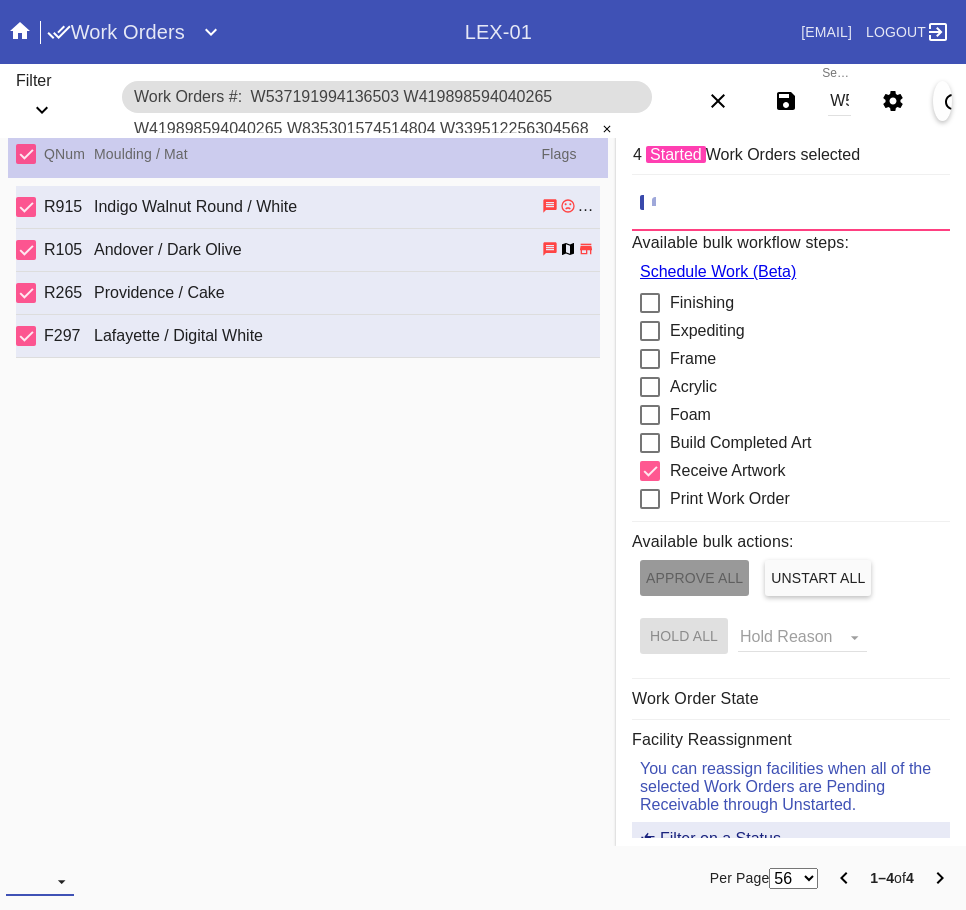 click at bounding box center (40, 881) 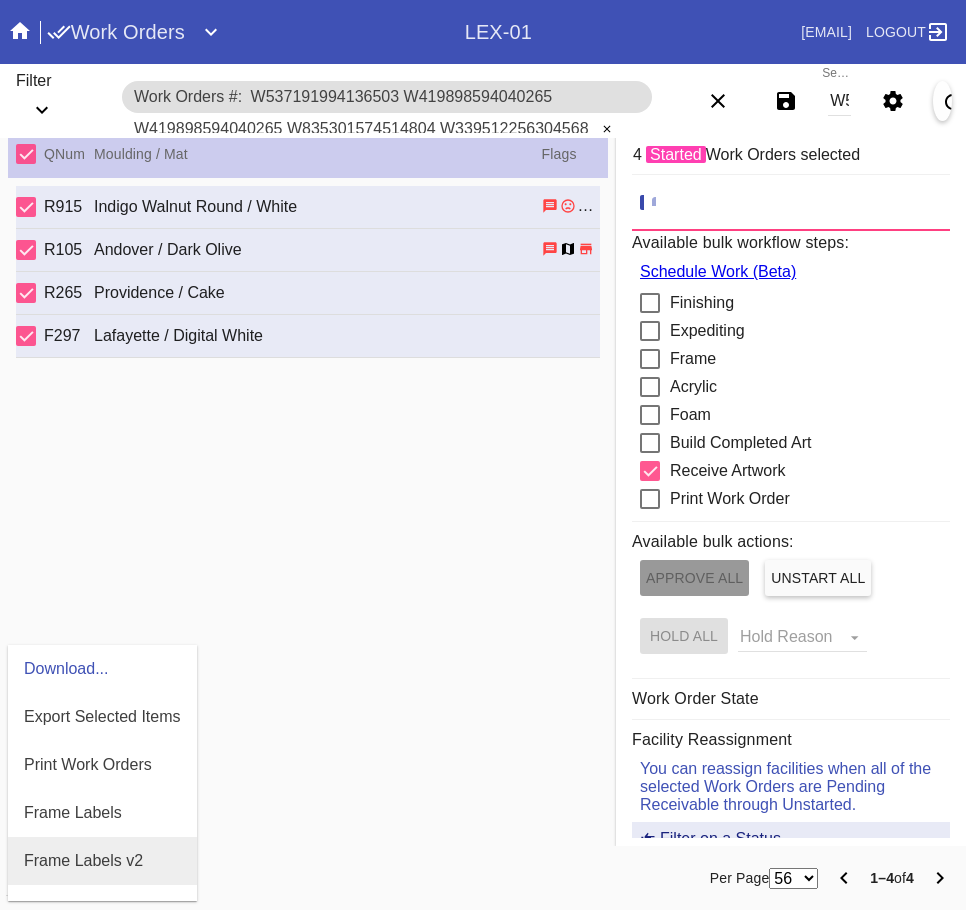 scroll, scrollTop: 100, scrollLeft: 0, axis: vertical 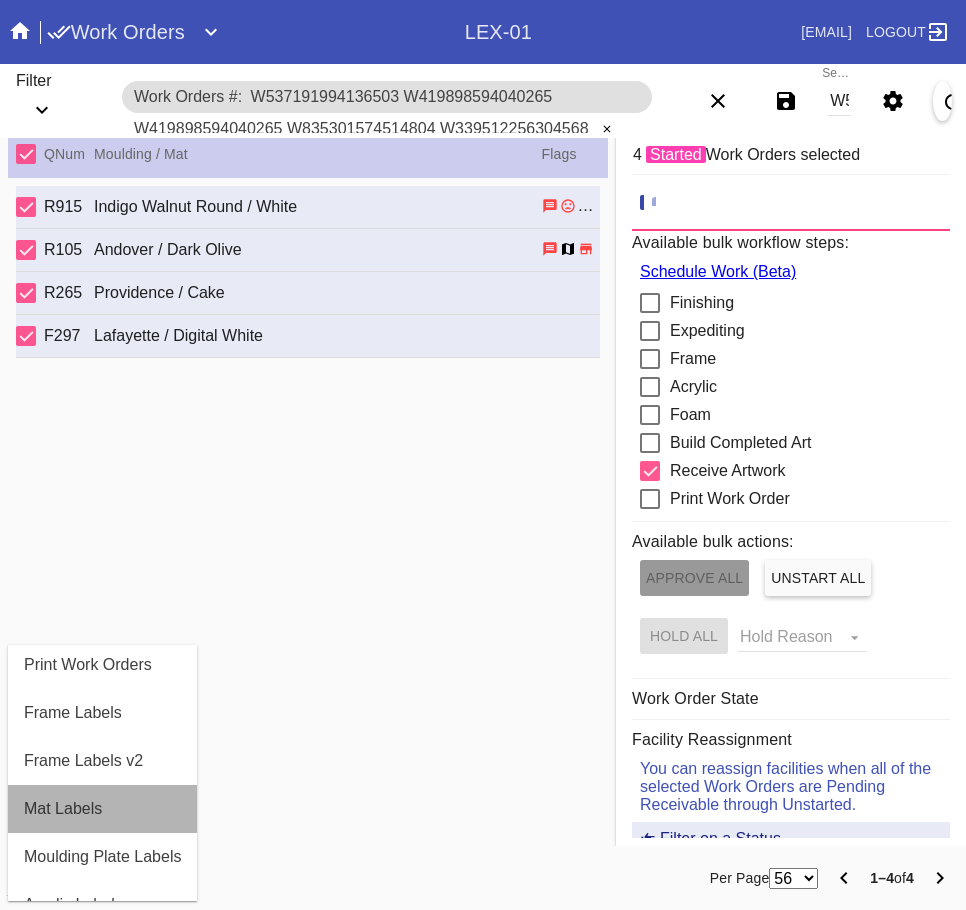 click on "Mat Labels" at bounding box center (102, 809) 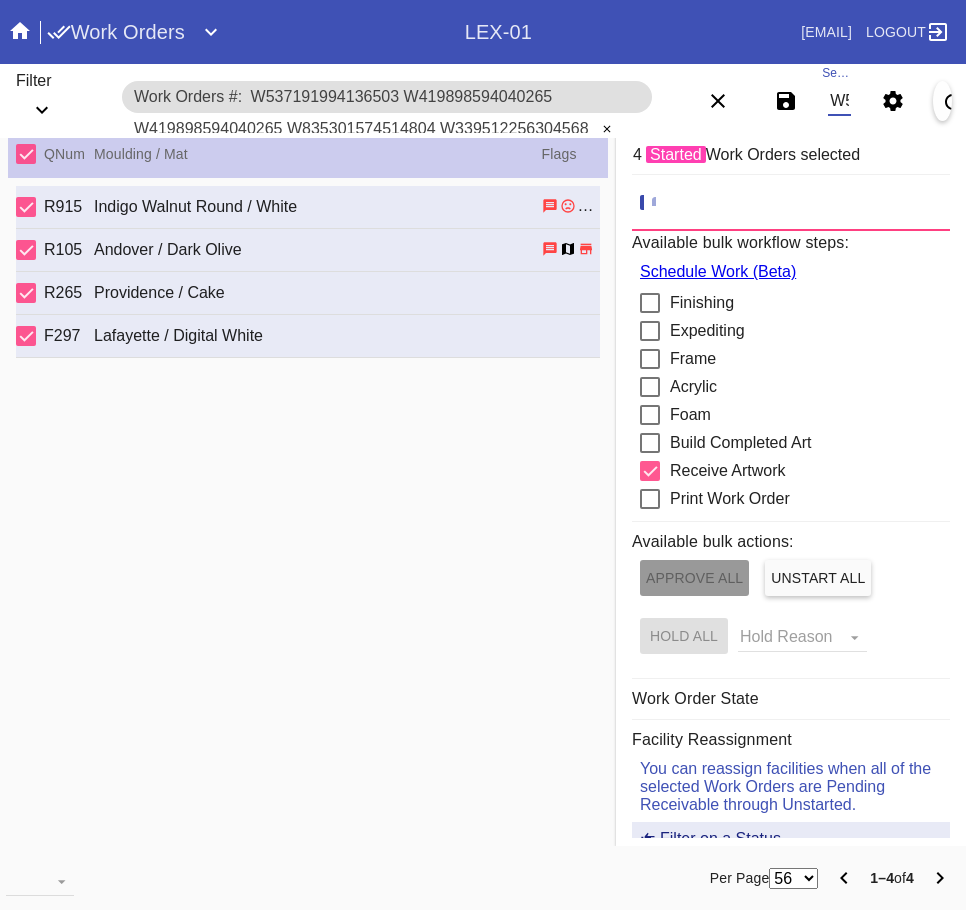 click on "W537191994136503 W419898594040265 W419898594040265 W835301574514804 W339512256304568" at bounding box center (839, 101) 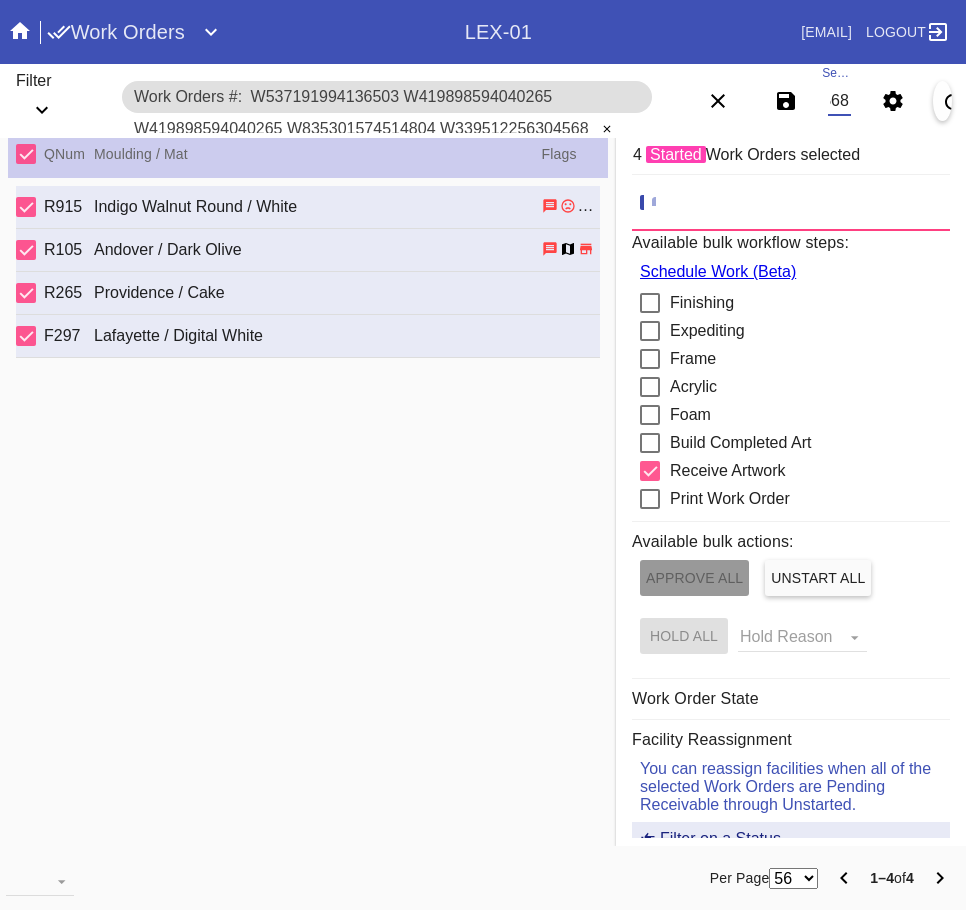 paste on "W741112904440568" 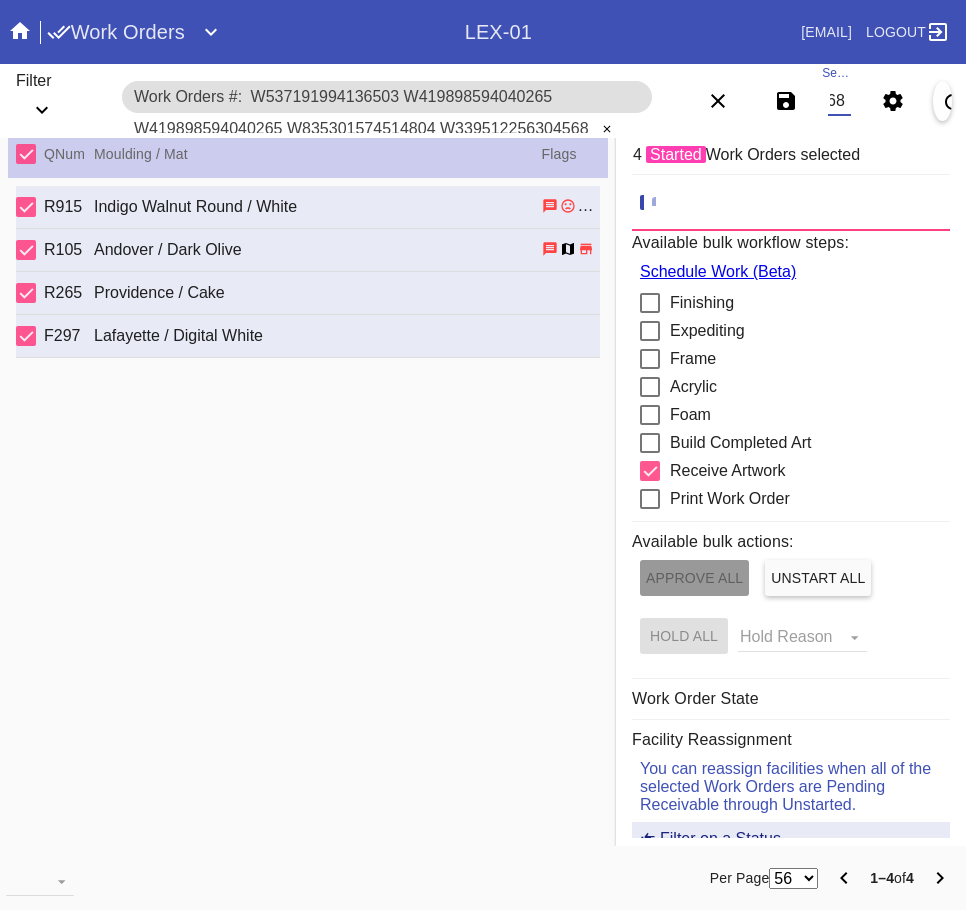 scroll, scrollTop: 0, scrollLeft: 892, axis: horizontal 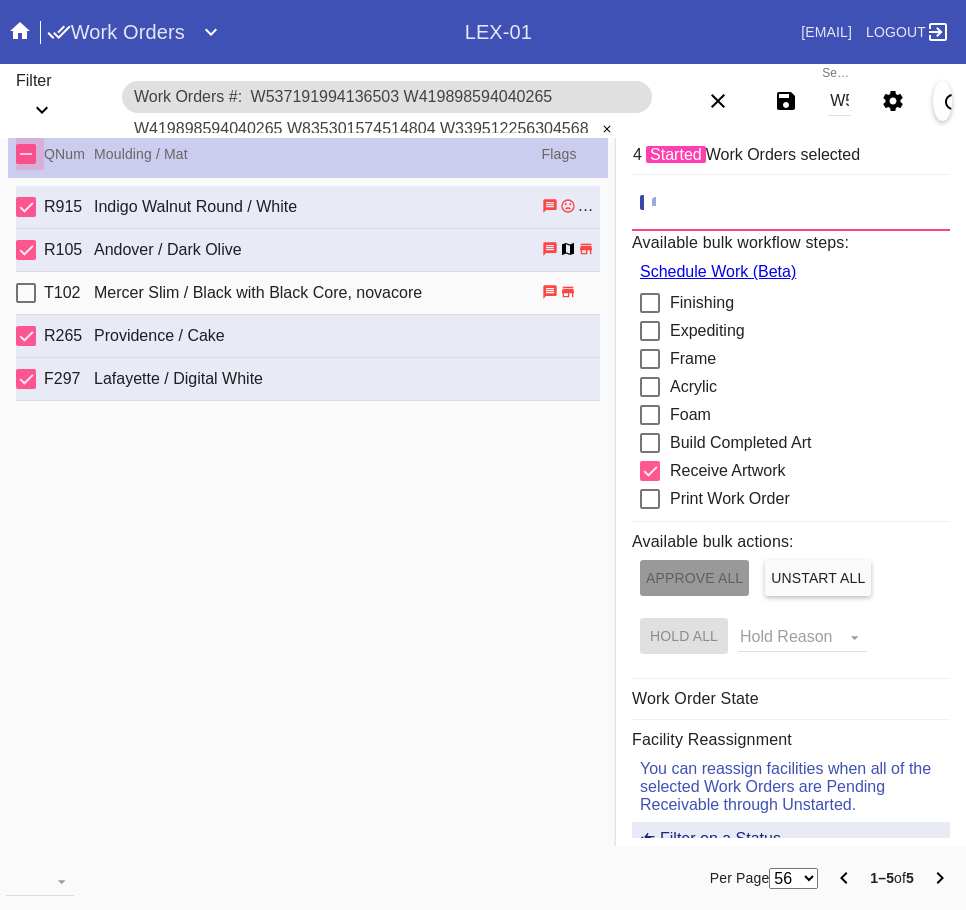 click at bounding box center [26, 154] 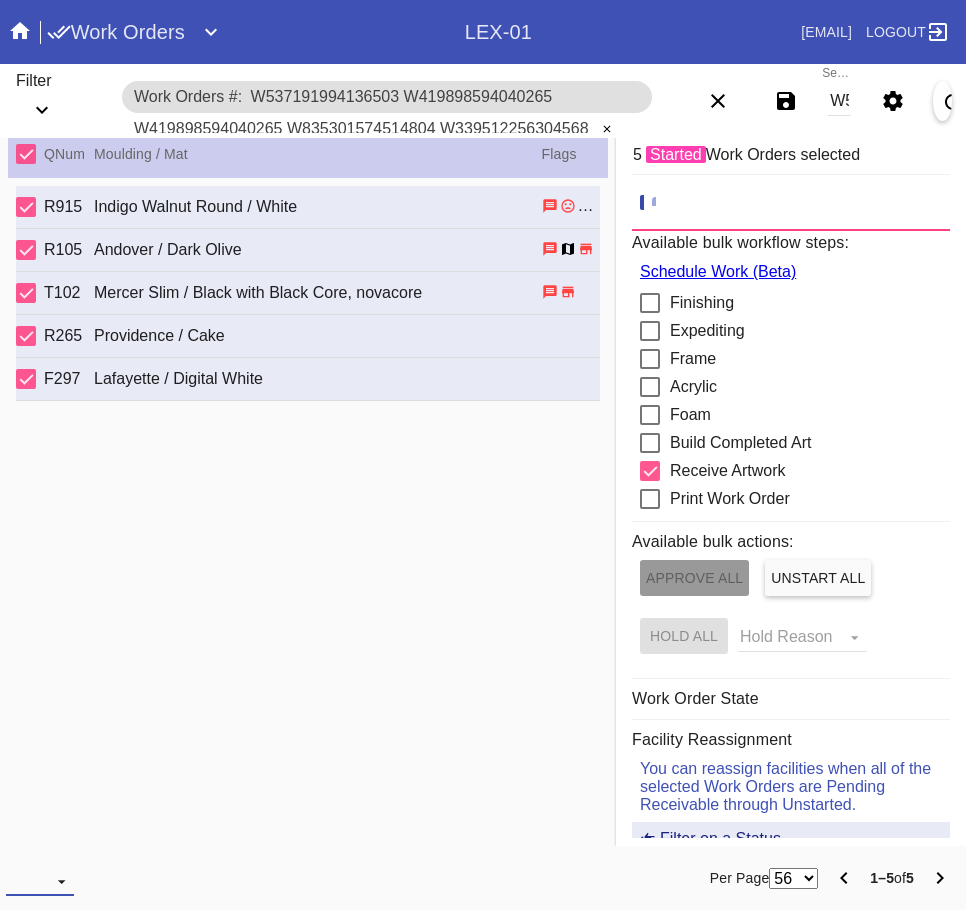 click at bounding box center [40, 881] 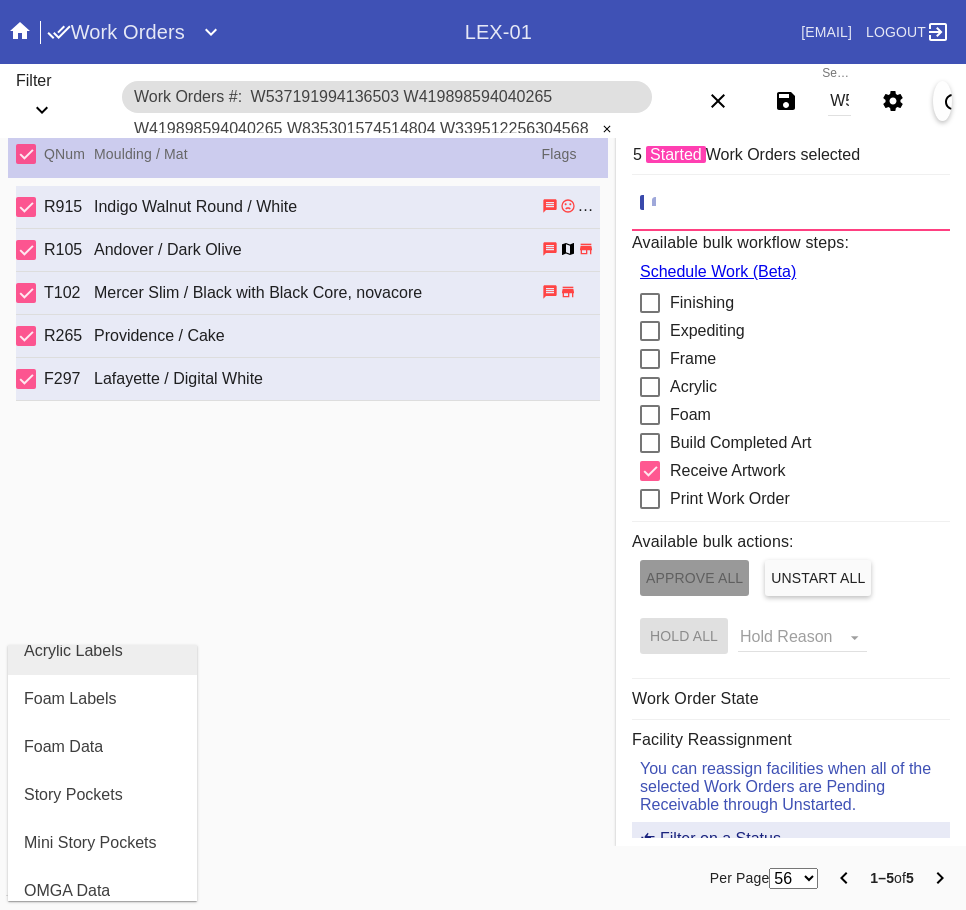 scroll, scrollTop: 464, scrollLeft: 0, axis: vertical 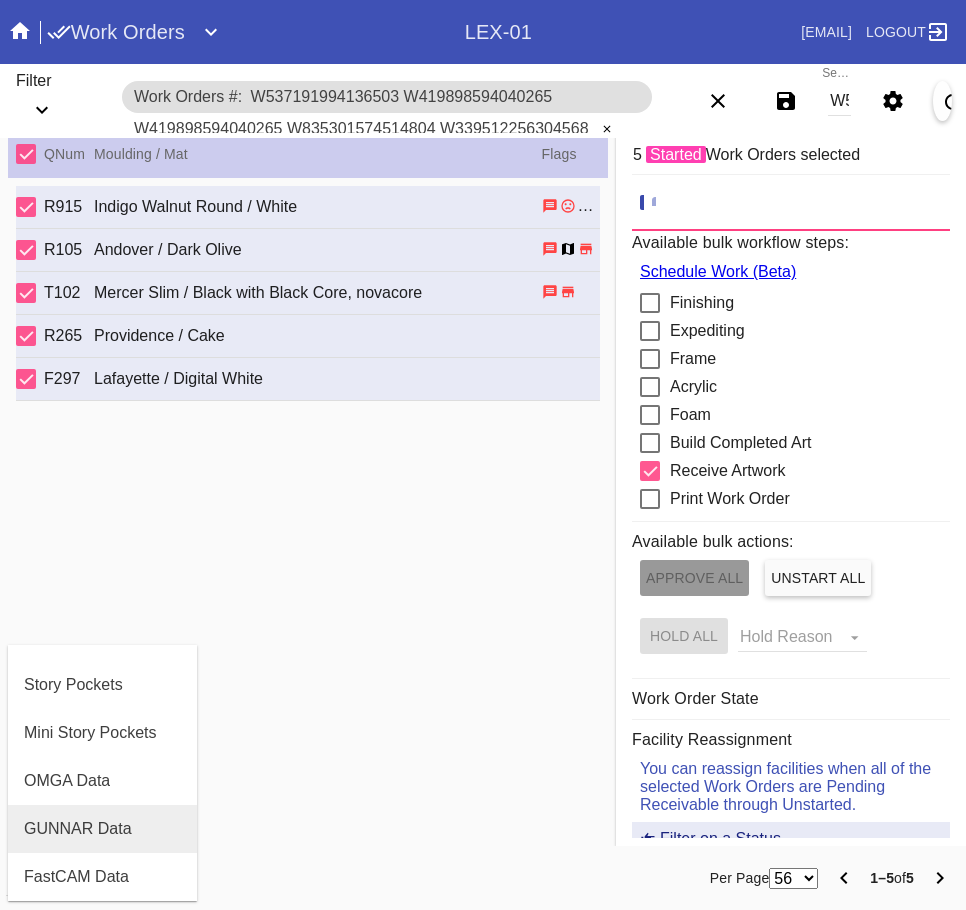 click on "GUNNAR Data" at bounding box center [102, 829] 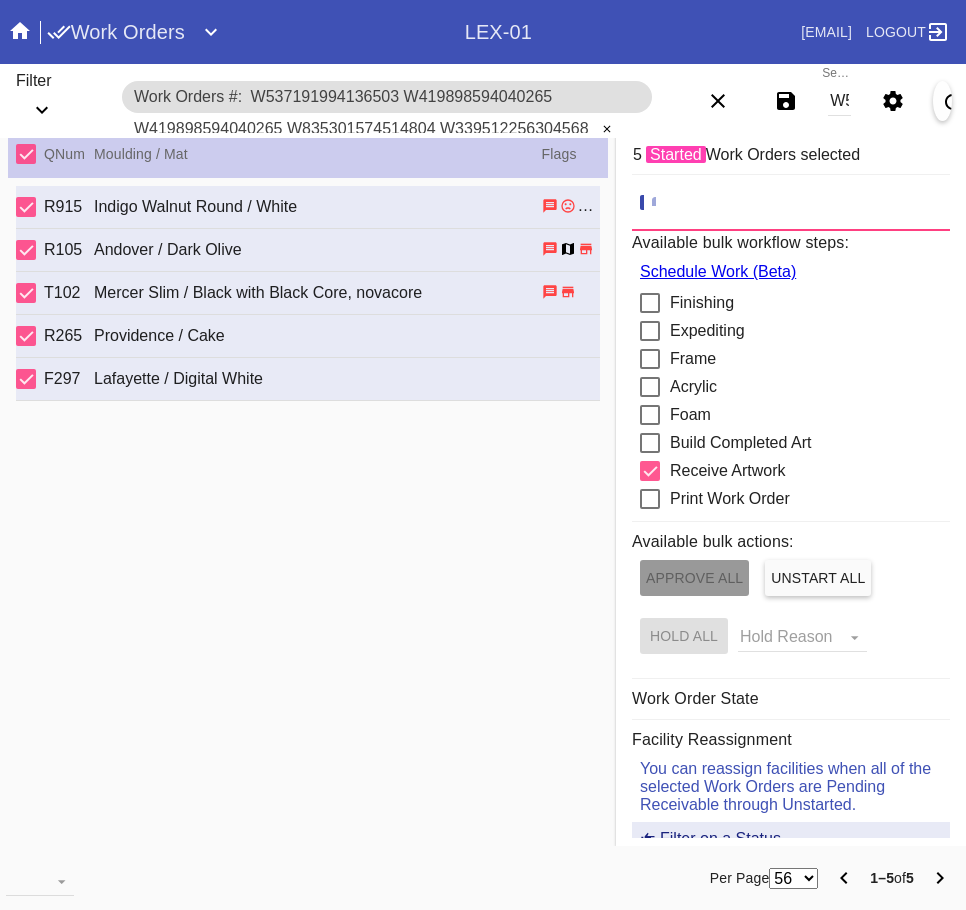 click on "W537191994136503 W419898594040265 W419898594040265 W835301574514804 W339512256304568 W741112904440568" at bounding box center [839, 101] 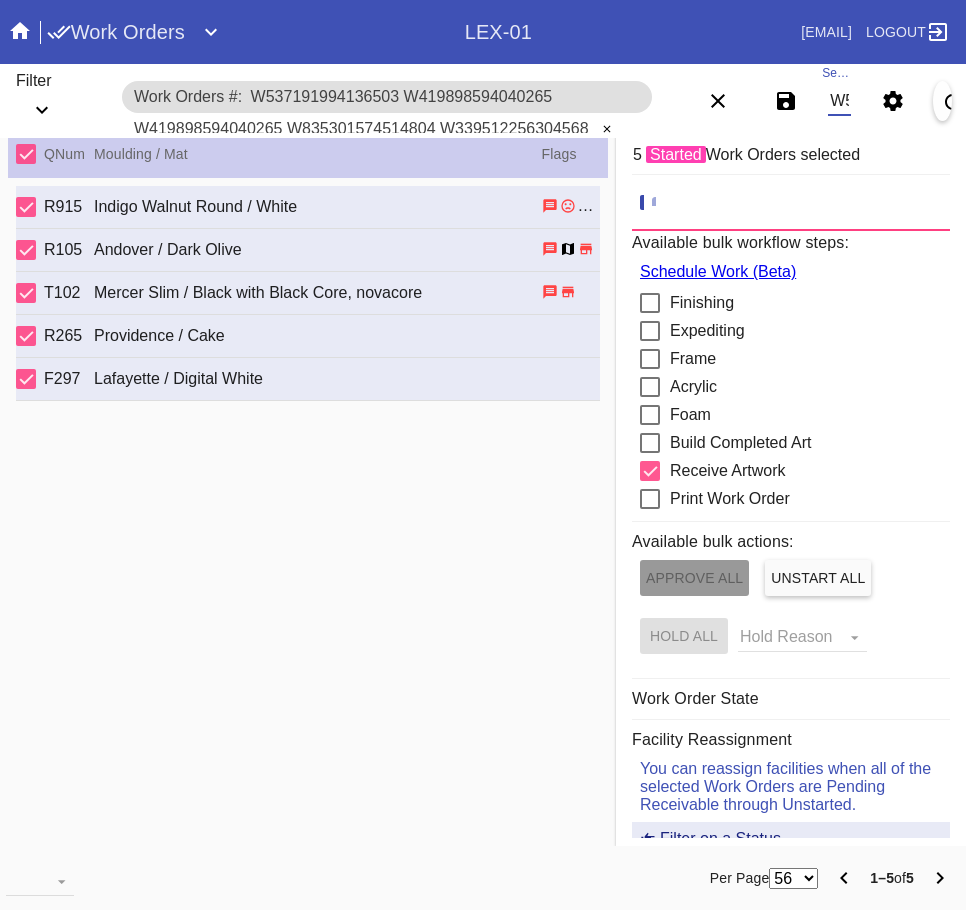 click on "W537191994136503 W419898594040265 W419898594040265 W835301574514804 W339512256304568 W741112904440568" at bounding box center [839, 101] 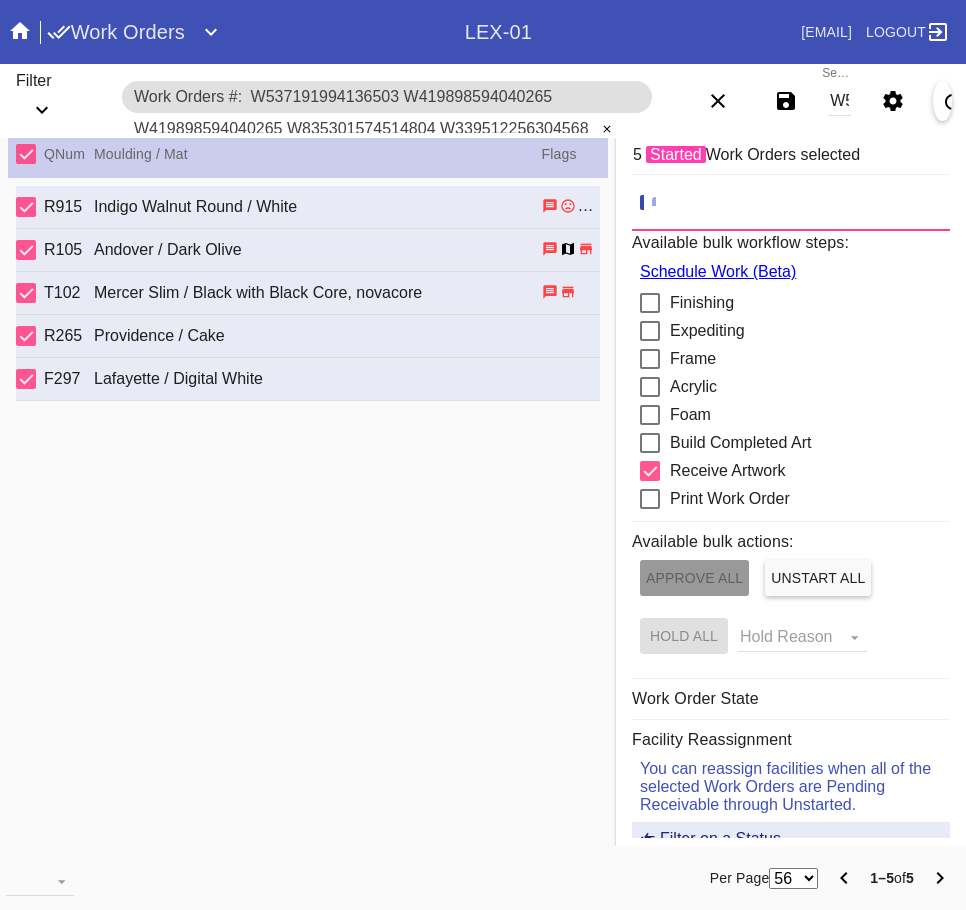 click on "W537191994136503 W419898594040265 W419898594040265 W835301574514804 W339512256304568 W741112904440568" at bounding box center [839, 101] 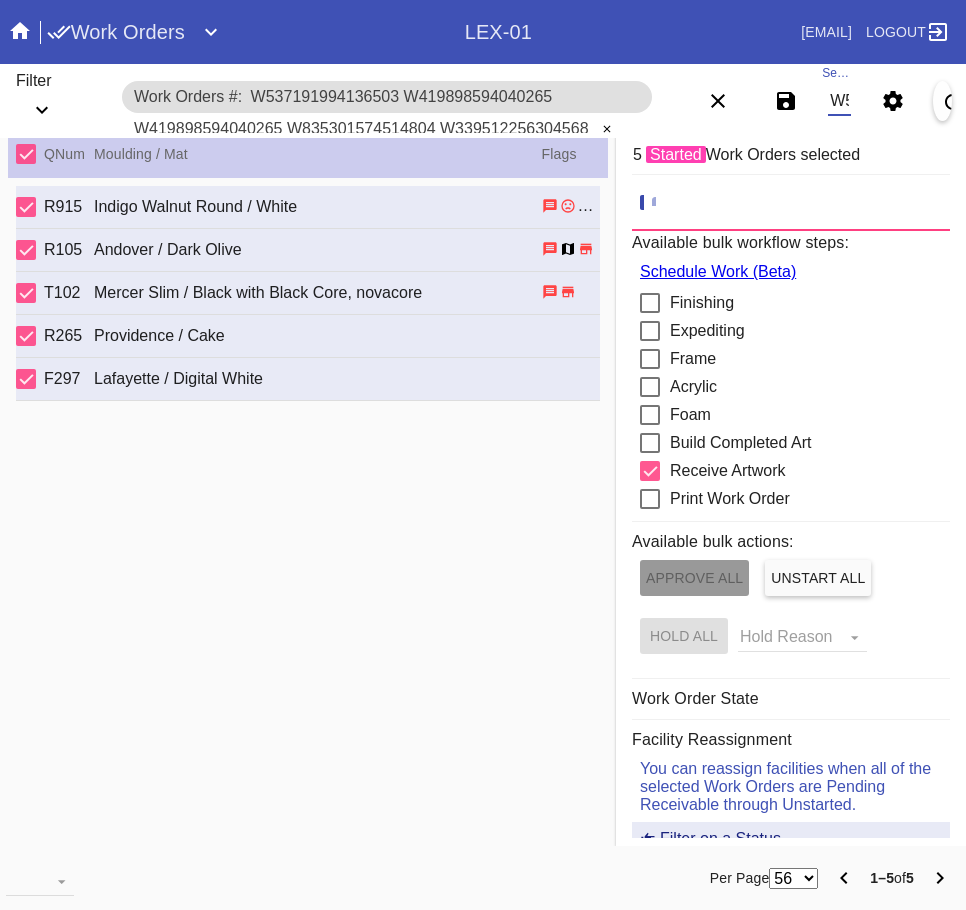 click on "W537191994136503 W419898594040265 W419898594040265 W835301574514804 W339512256304568 W741112904440568" at bounding box center (839, 101) 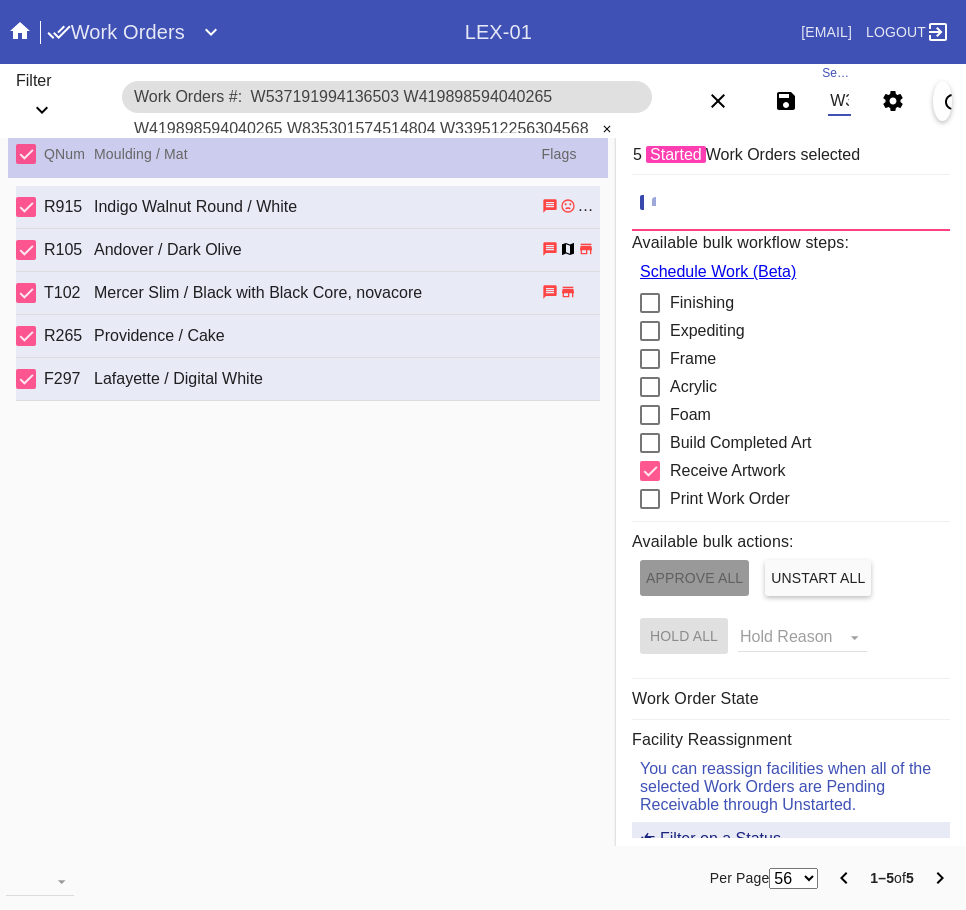 scroll, scrollTop: 0, scrollLeft: 1200, axis: horizontal 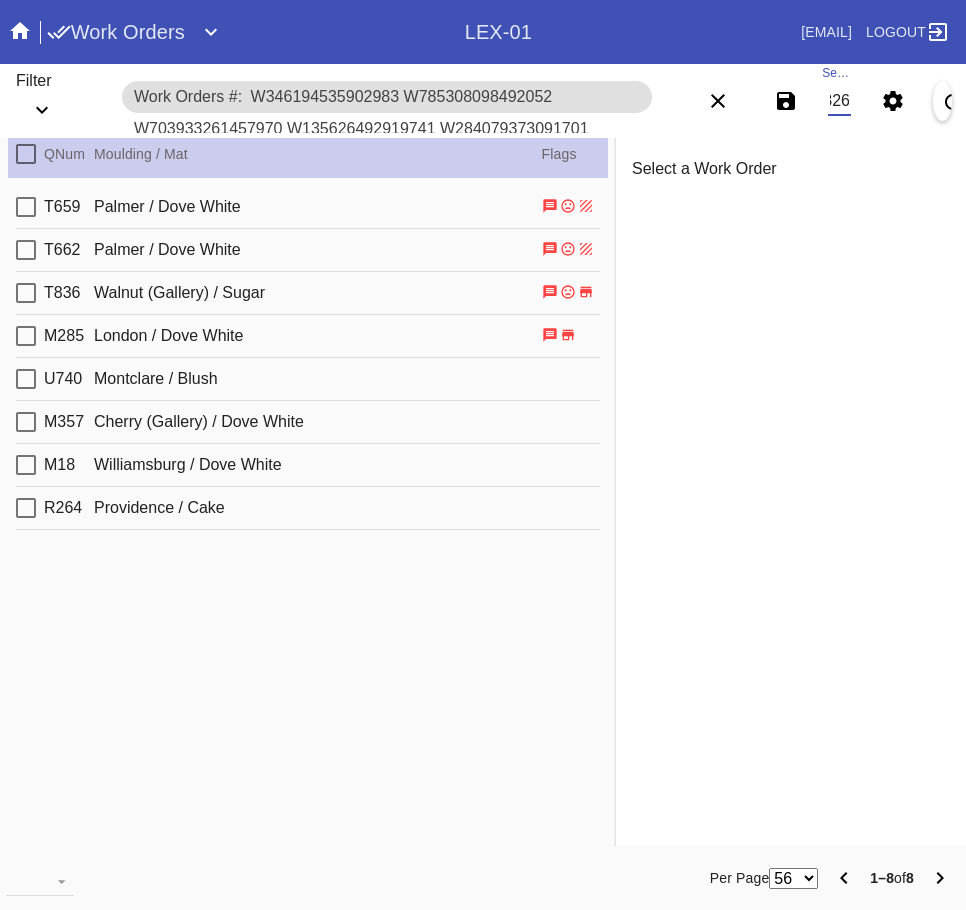 type on "W346194535902983 W785308098492052 W703933261457970 W135626492919741 W284079373091701 W622686381121281 W583261558538903 W306397980558326" 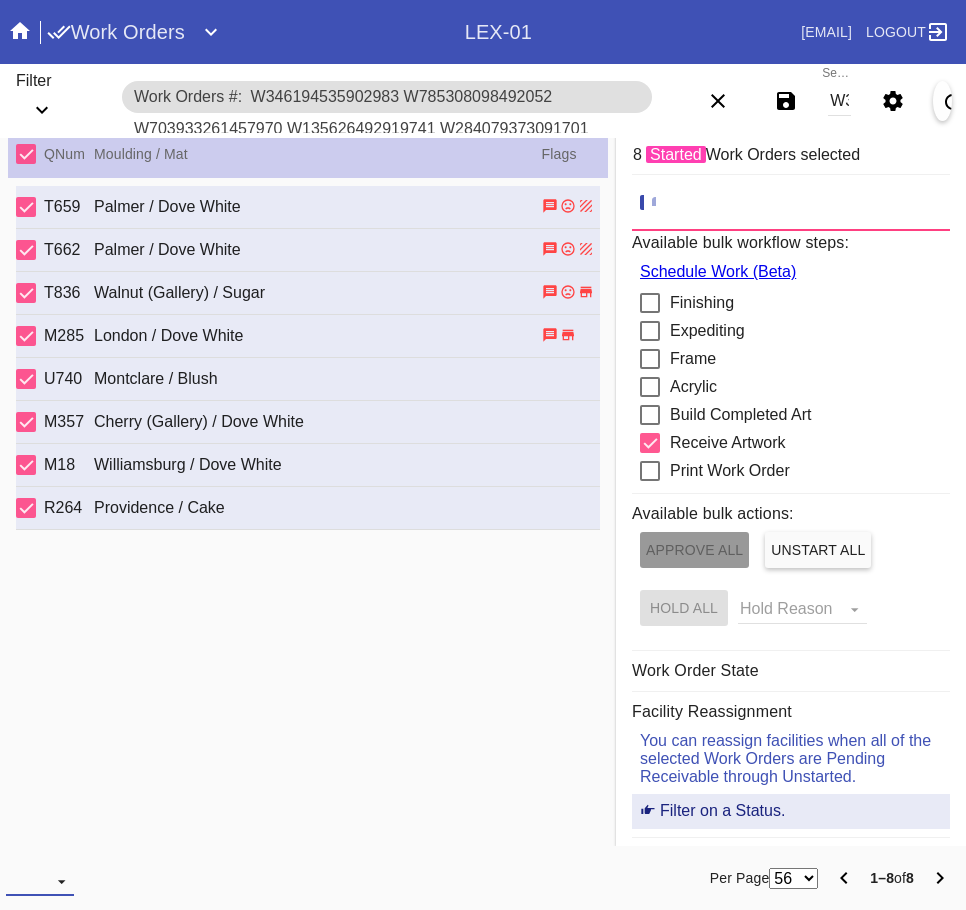 click at bounding box center (40, 881) 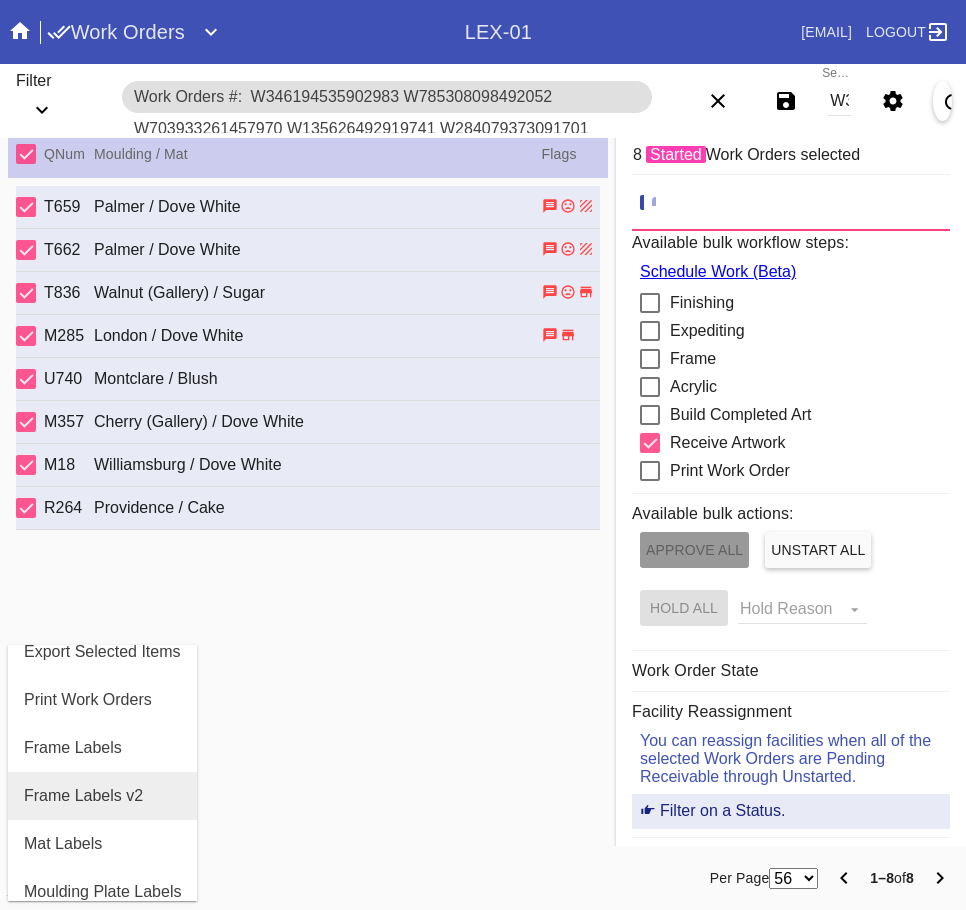 scroll, scrollTop: 100, scrollLeft: 0, axis: vertical 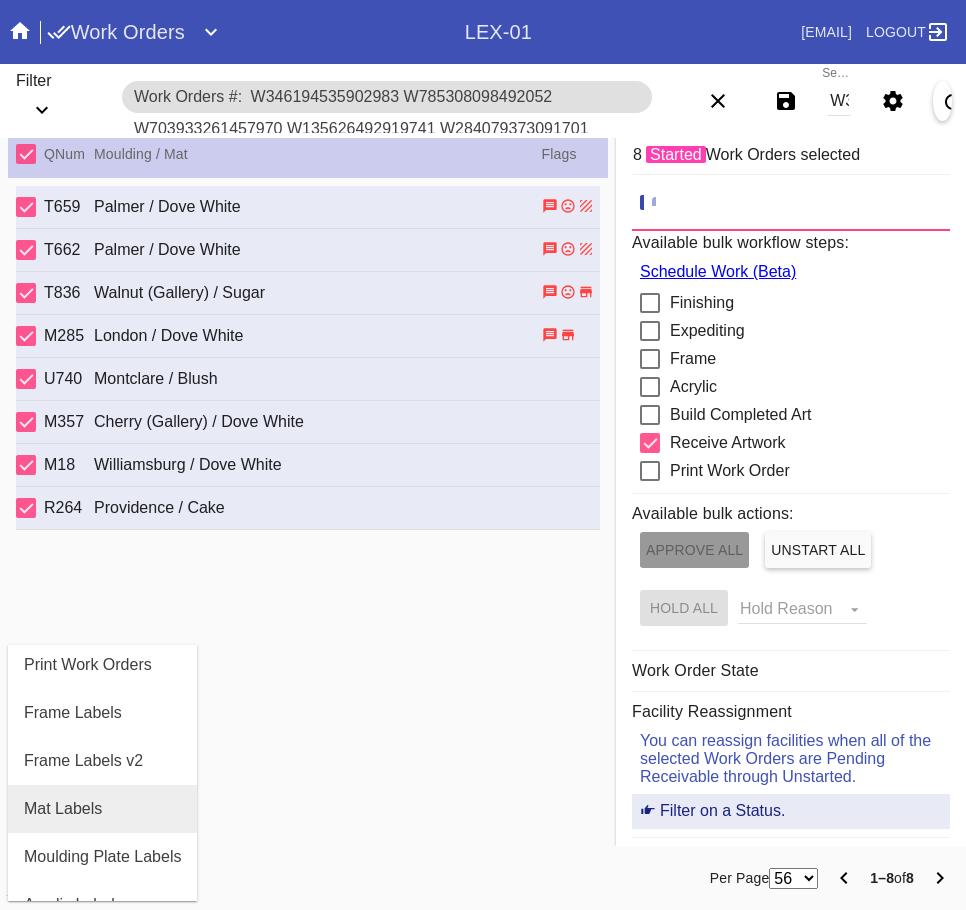 click on "Mat Labels" at bounding box center [102, 809] 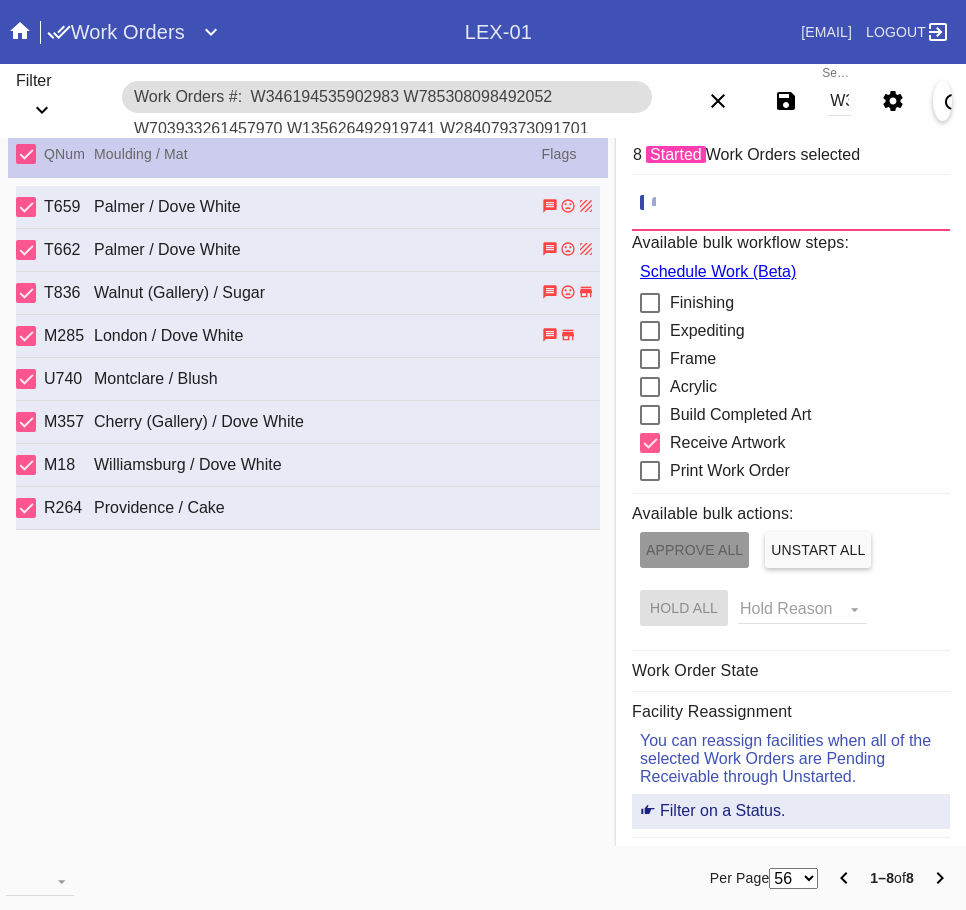 click at bounding box center [26, 154] 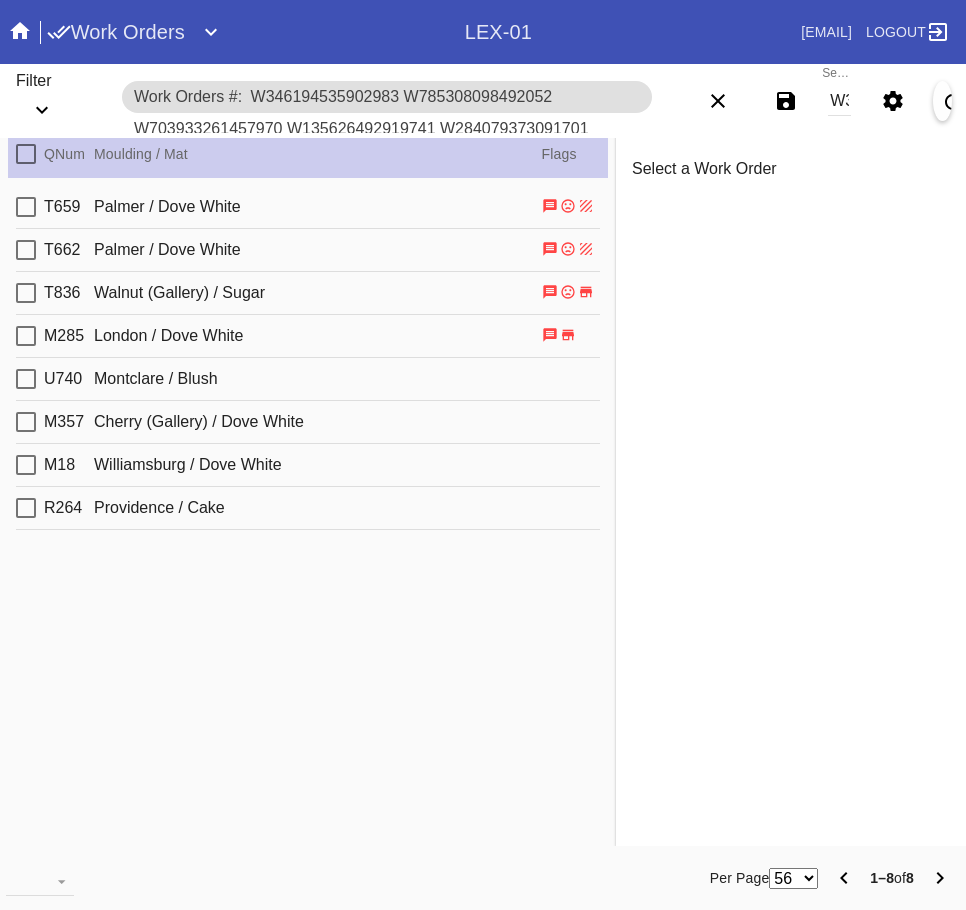 click on "Palmer / Dove White" at bounding box center (318, 207) 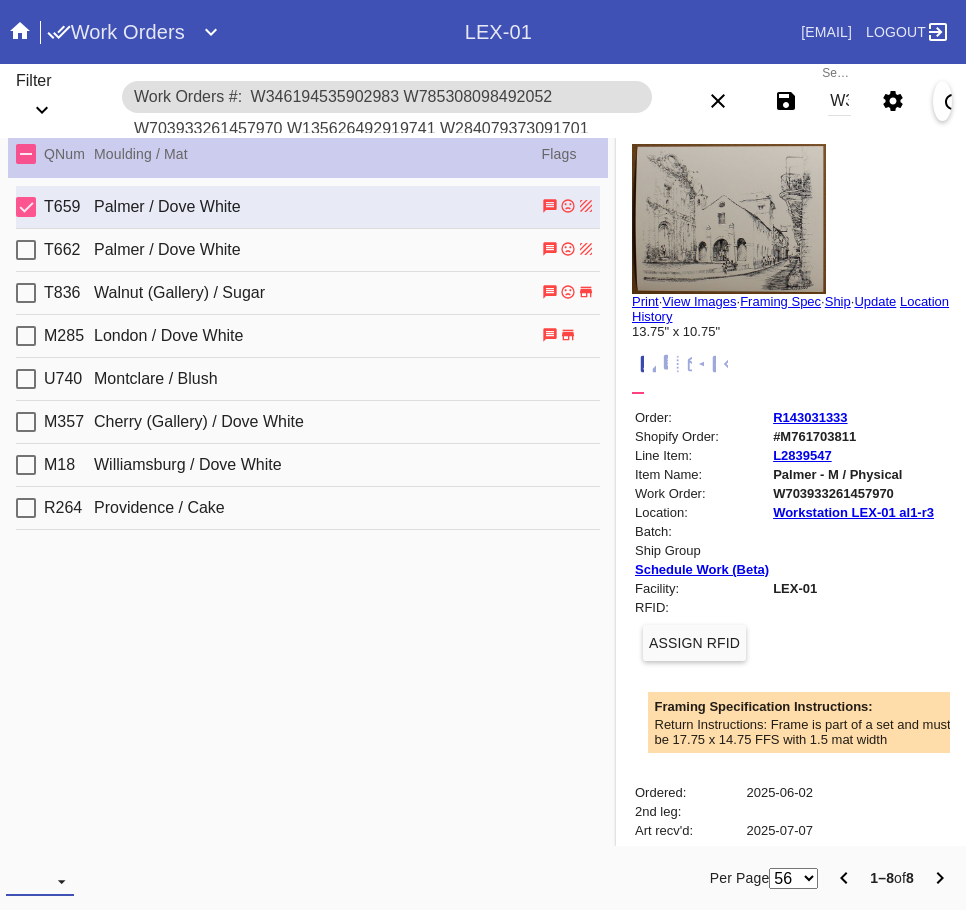 click at bounding box center [40, 881] 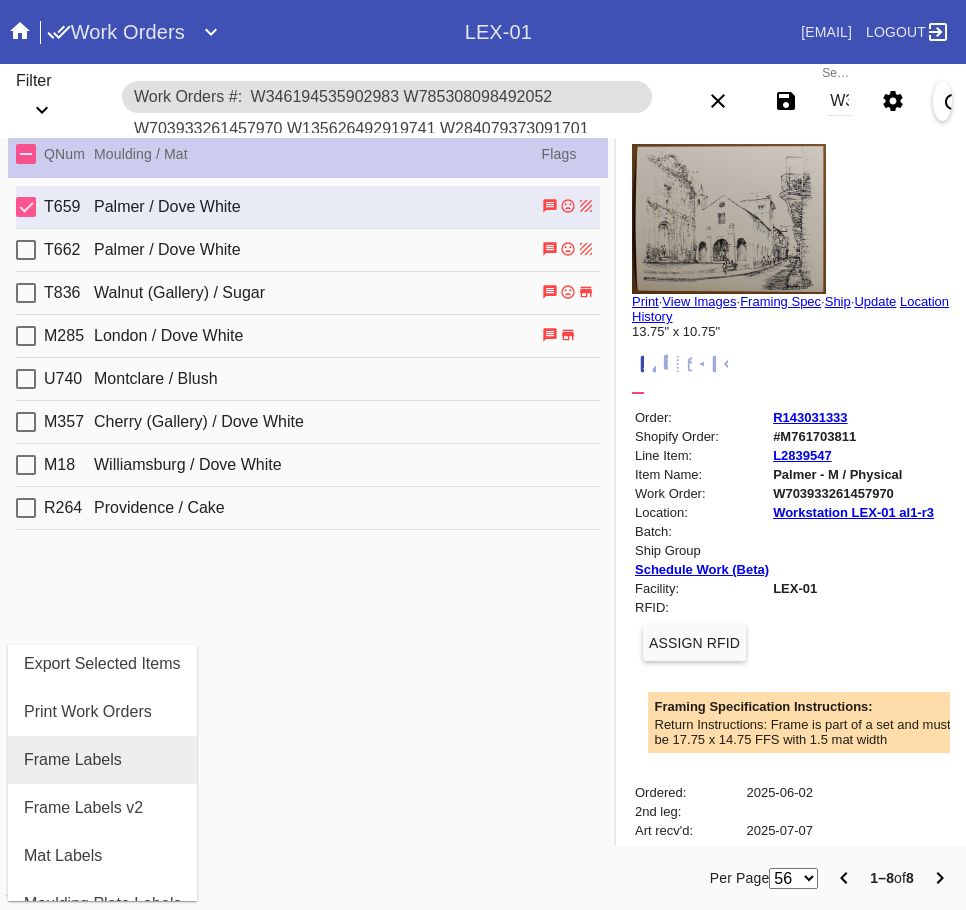 scroll, scrollTop: 100, scrollLeft: 0, axis: vertical 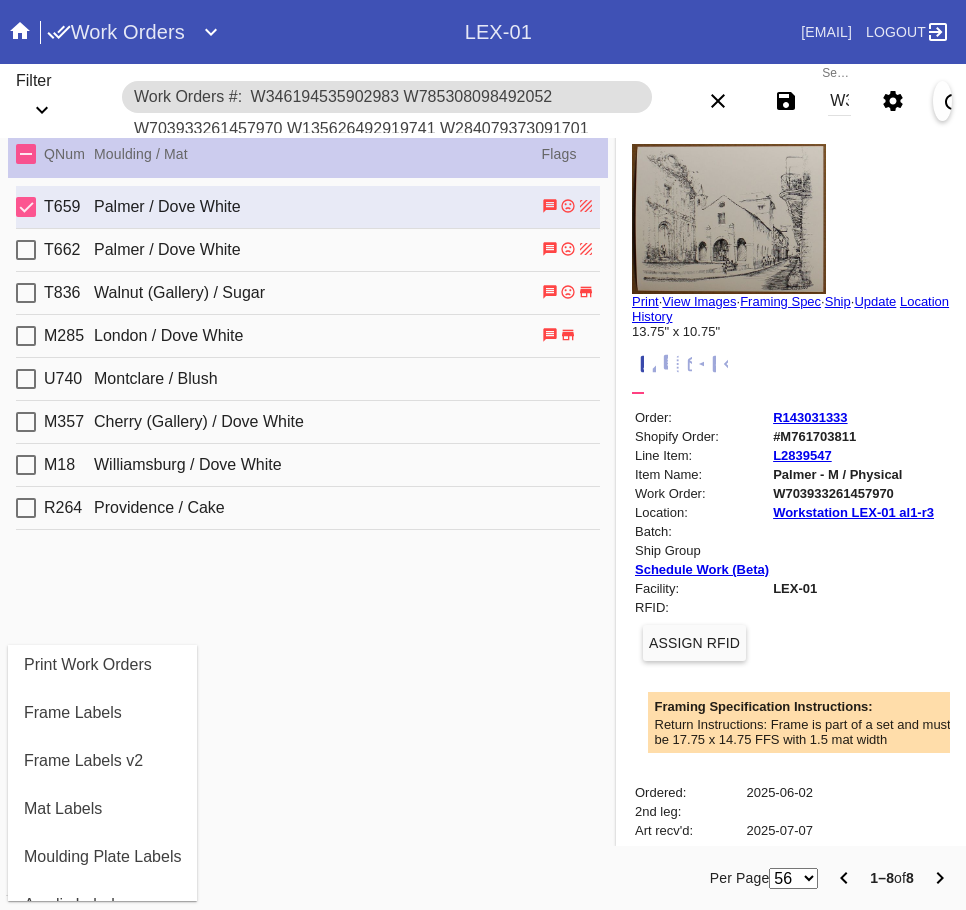 click at bounding box center (483, 455) 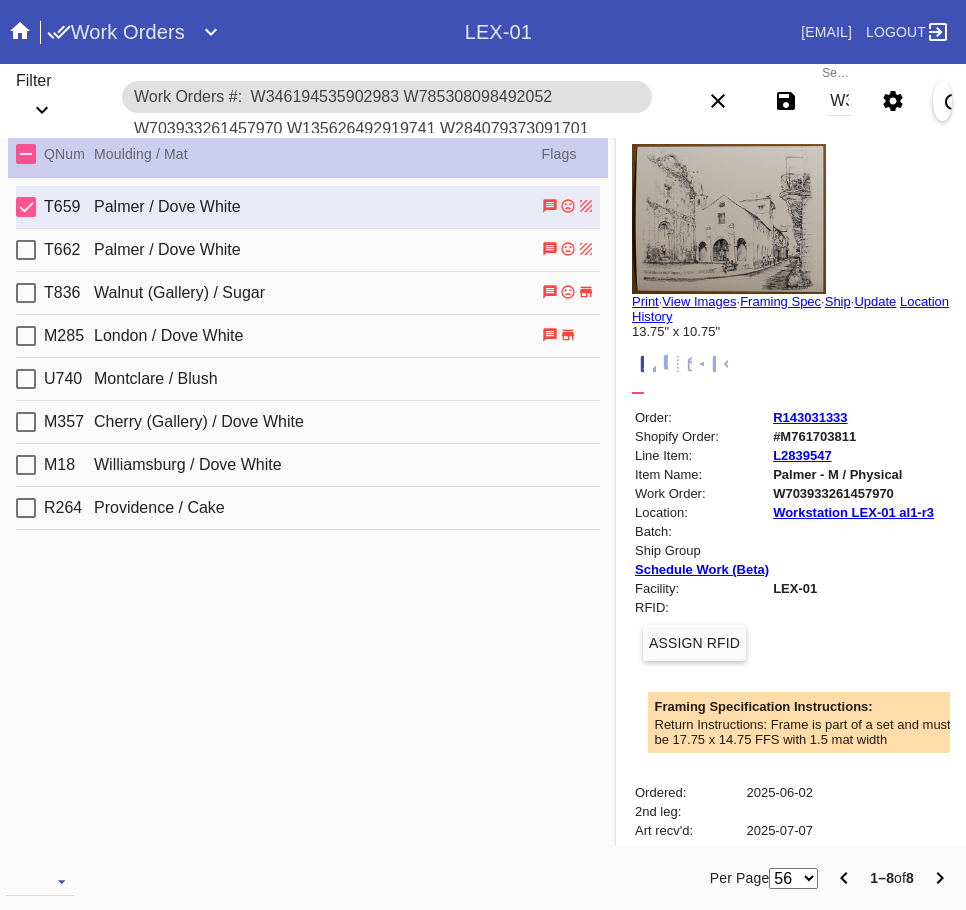 click on "Print" at bounding box center (645, 301) 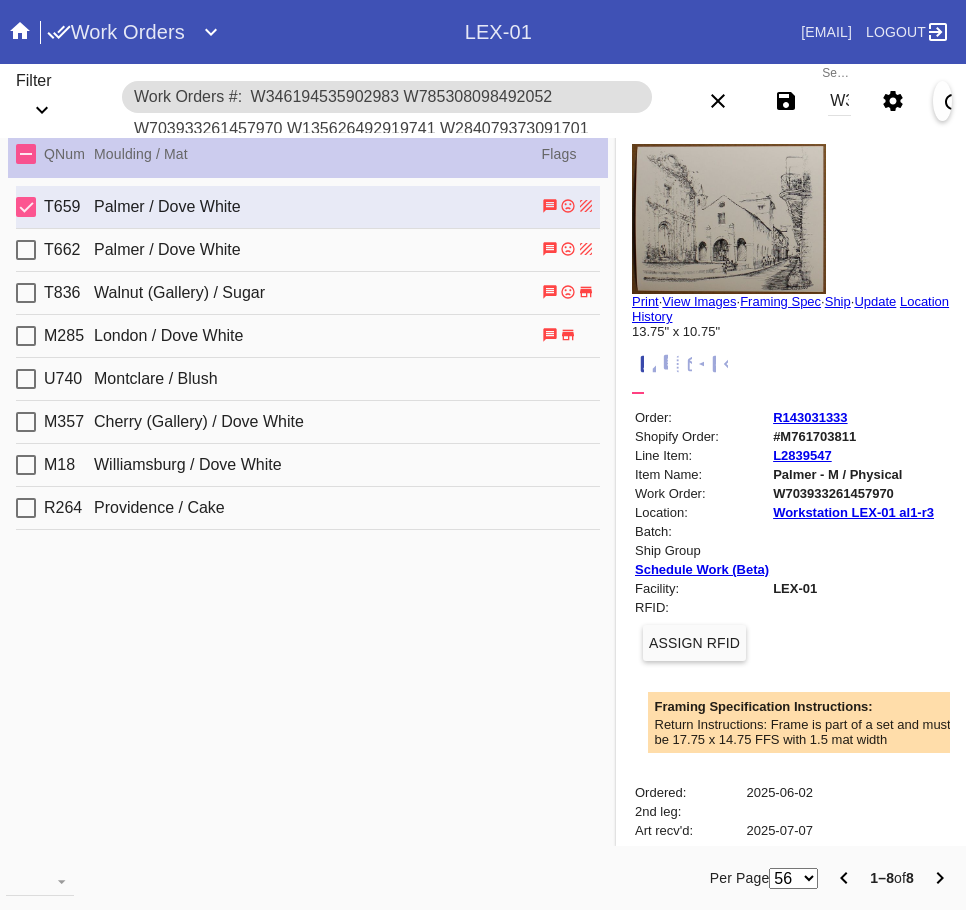 click on "Palmer / Dove White" at bounding box center [318, 207] 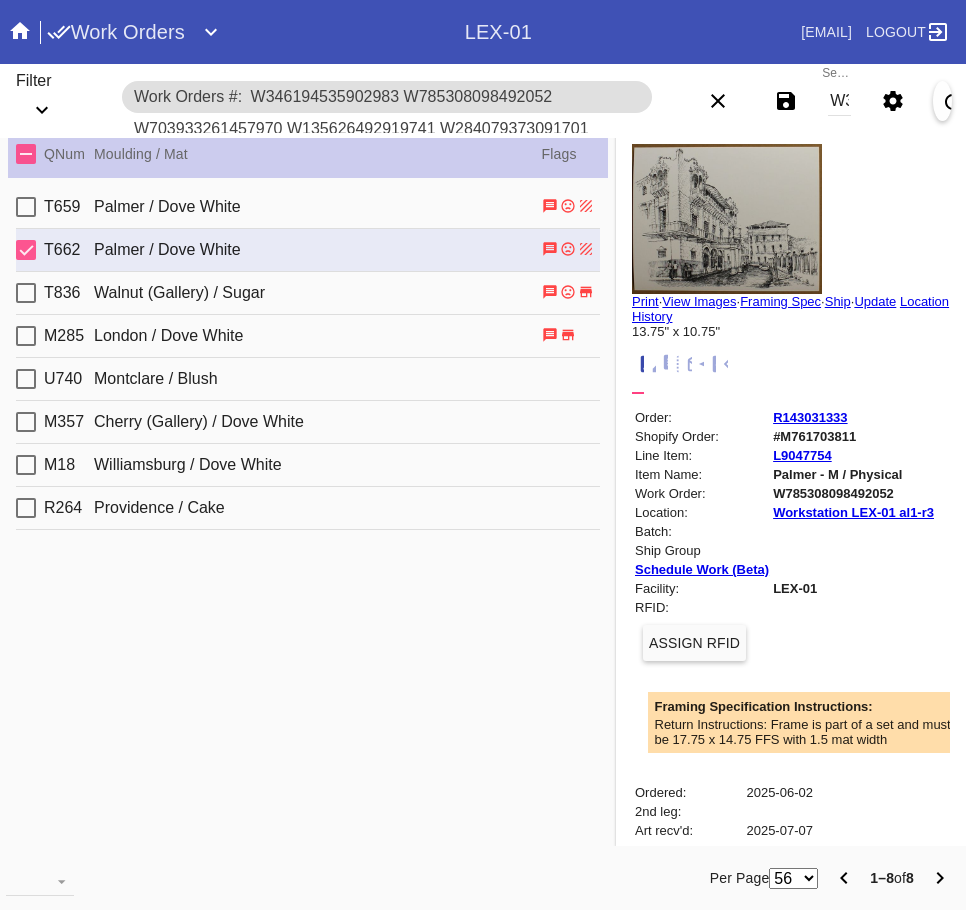 click on "Print" at bounding box center [645, 301] 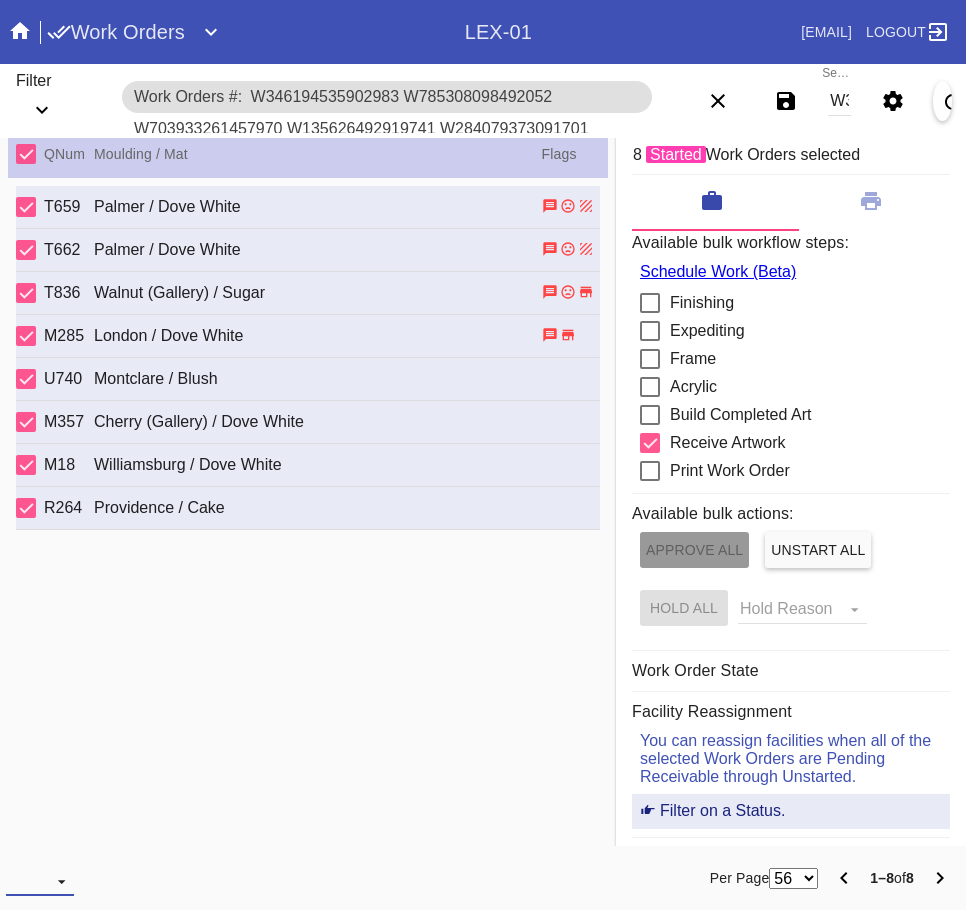 click at bounding box center [40, 881] 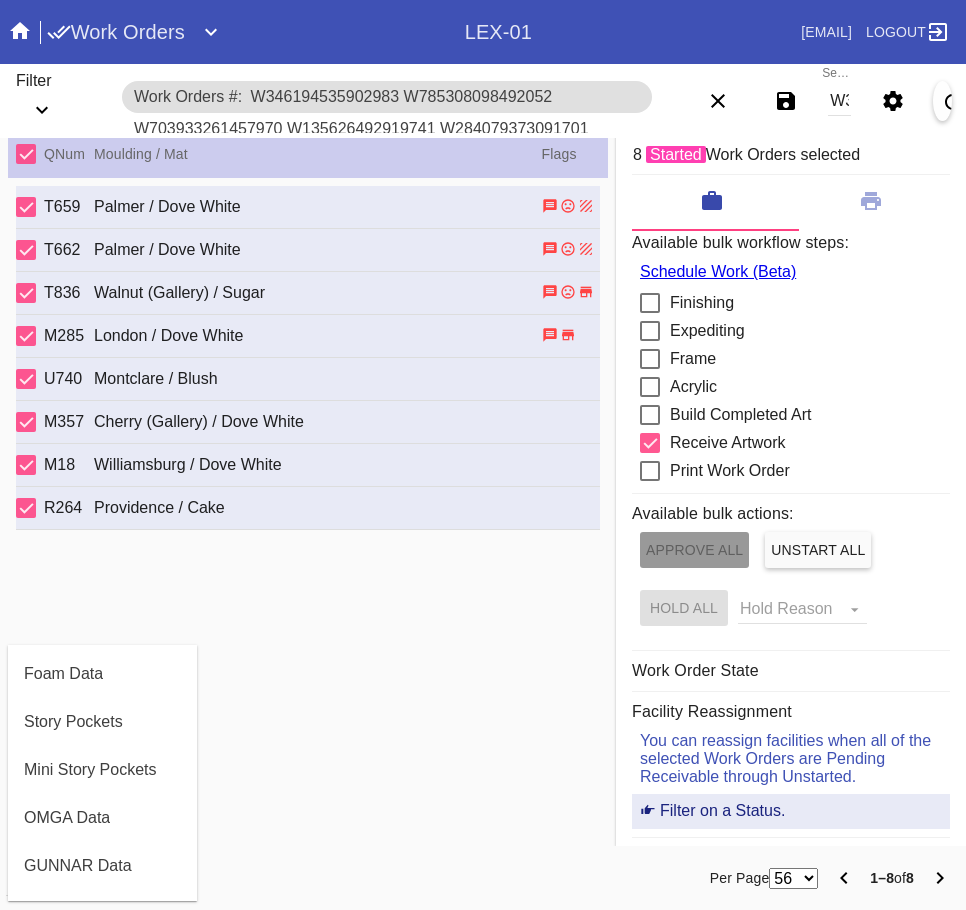 scroll, scrollTop: 464, scrollLeft: 0, axis: vertical 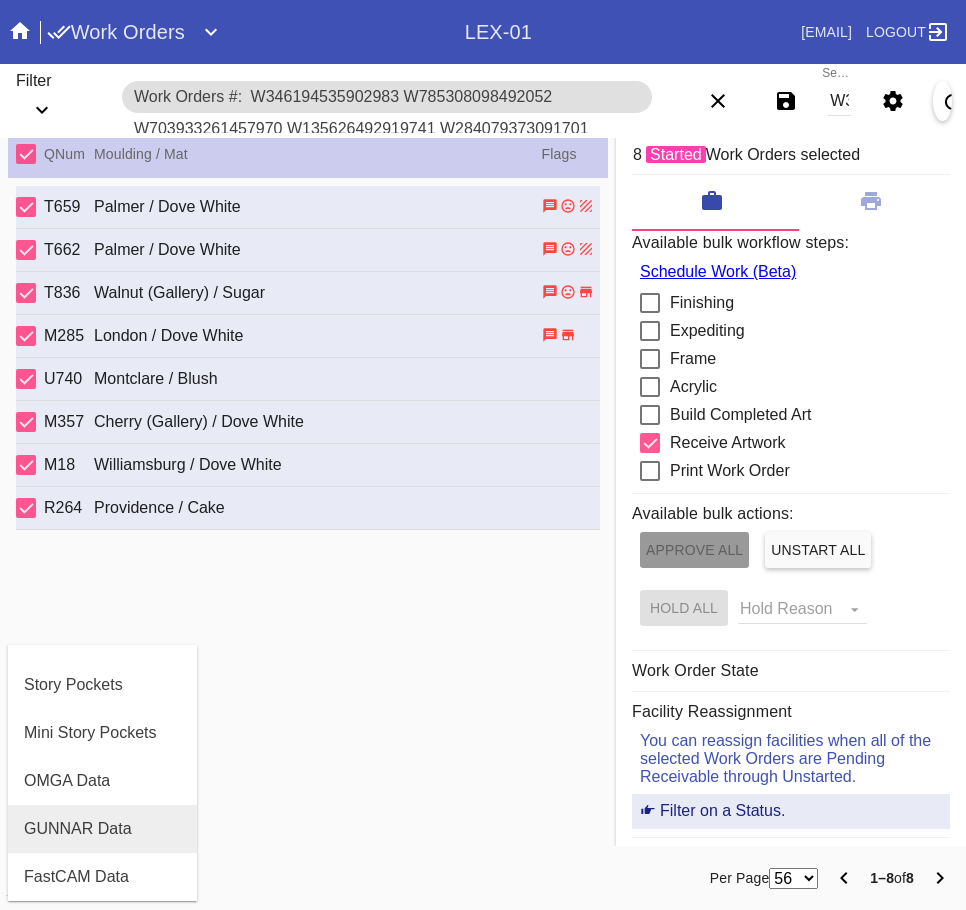 click on "GUNNAR Data" at bounding box center [78, 829] 